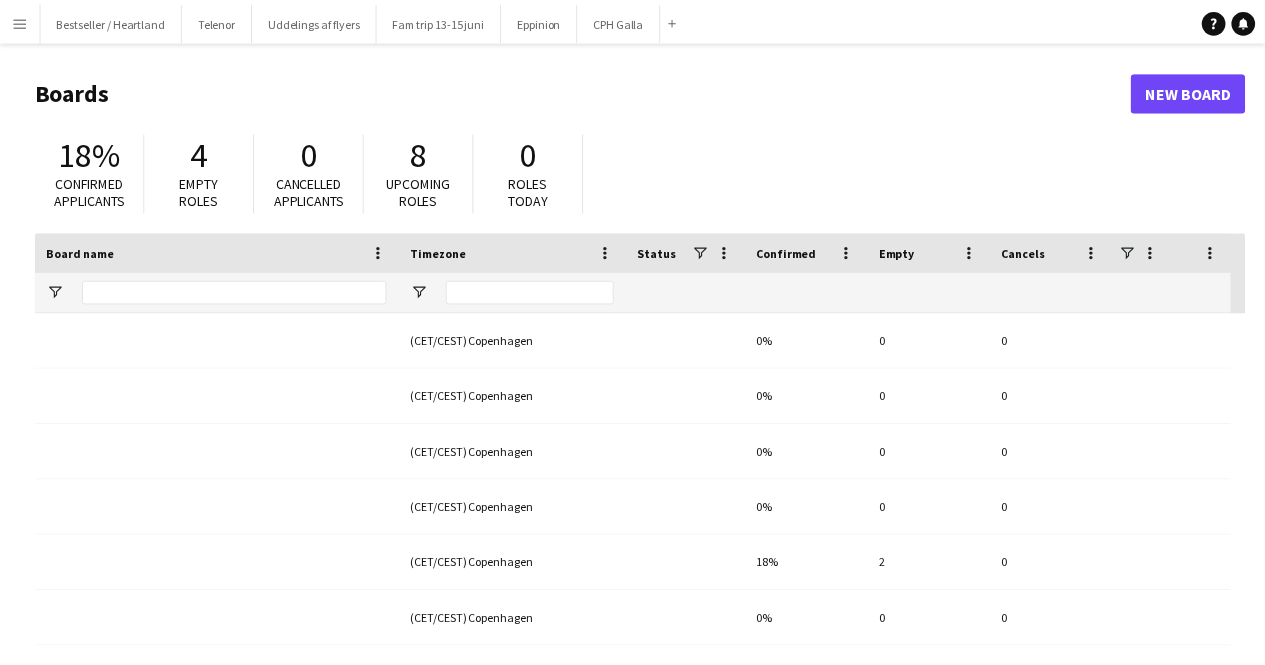 scroll, scrollTop: 0, scrollLeft: 0, axis: both 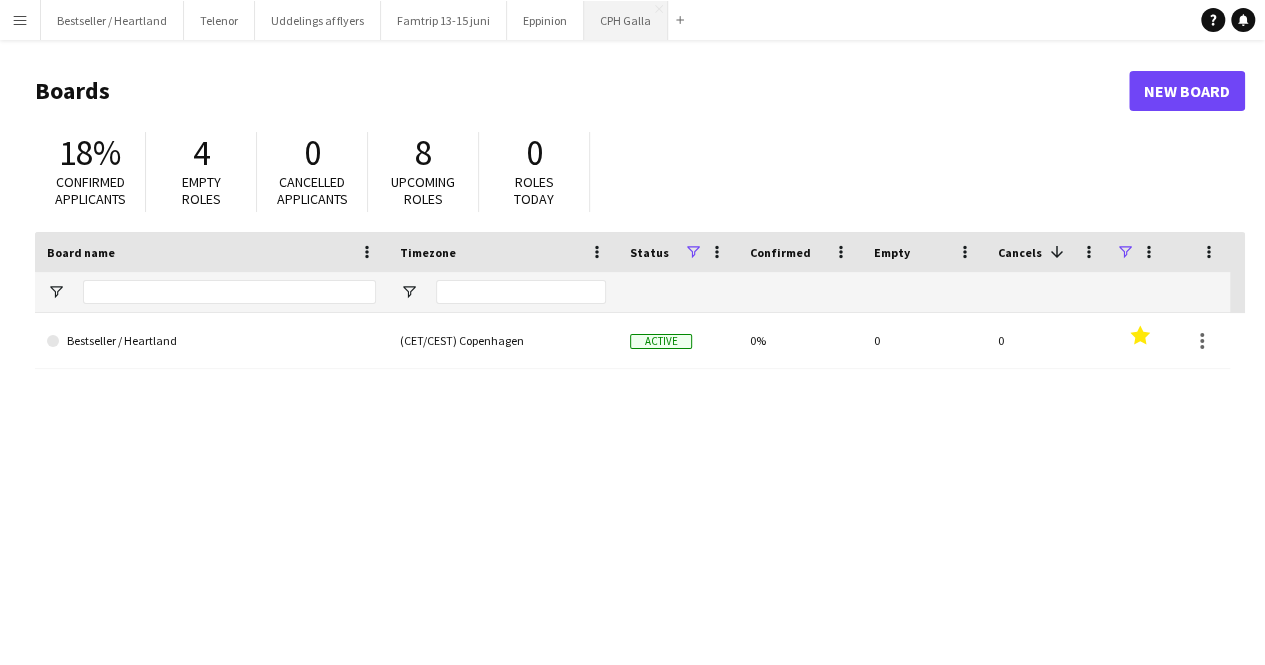click on "CPH Galla
Close" at bounding box center (626, 20) 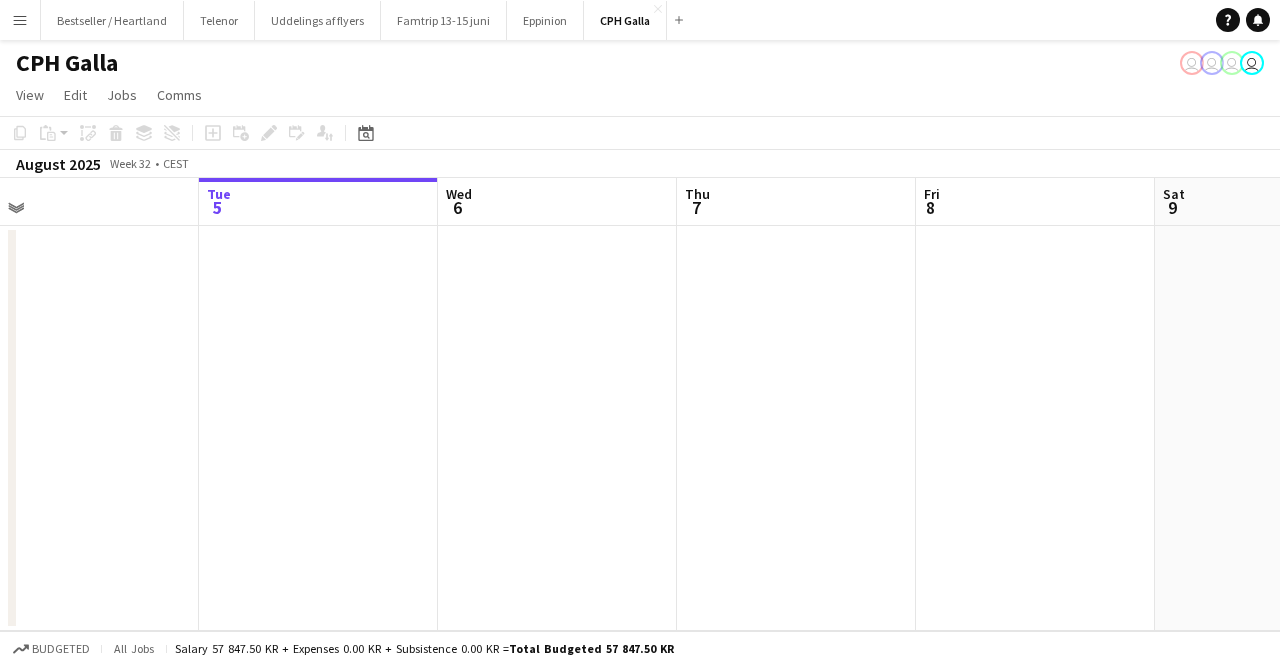 drag, startPoint x: 946, startPoint y: 336, endPoint x: 437, endPoint y: 343, distance: 509.04813 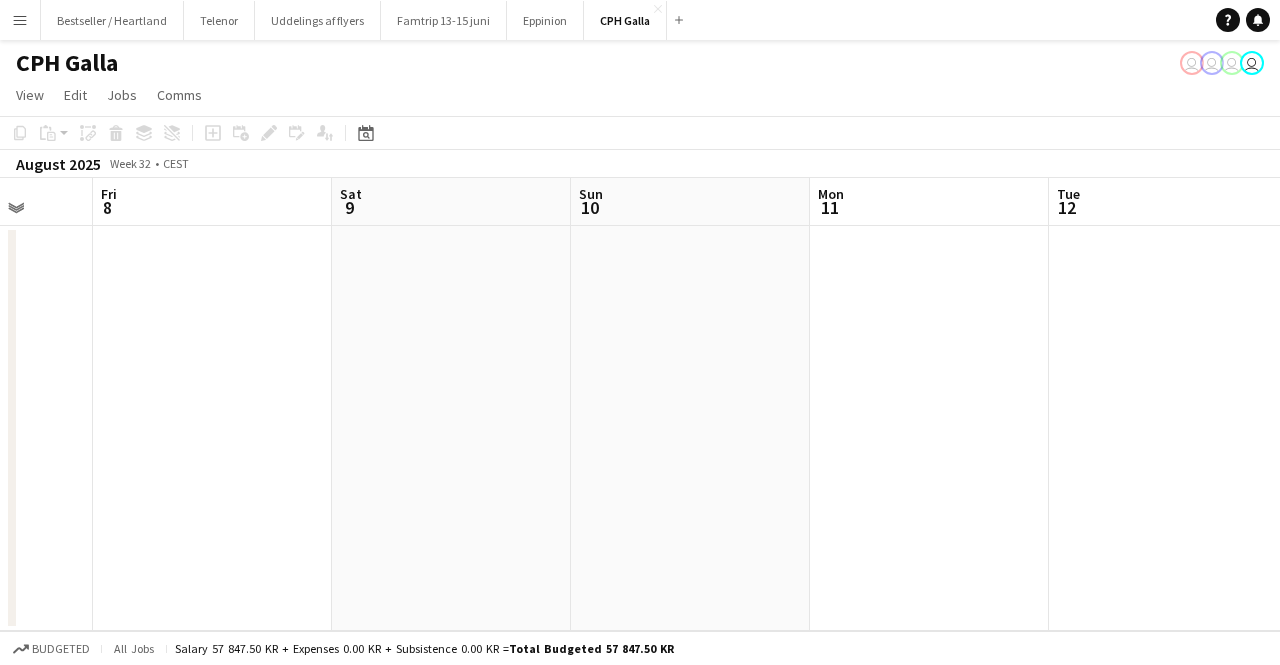 drag, startPoint x: 838, startPoint y: 321, endPoint x: 372, endPoint y: 337, distance: 466.2746 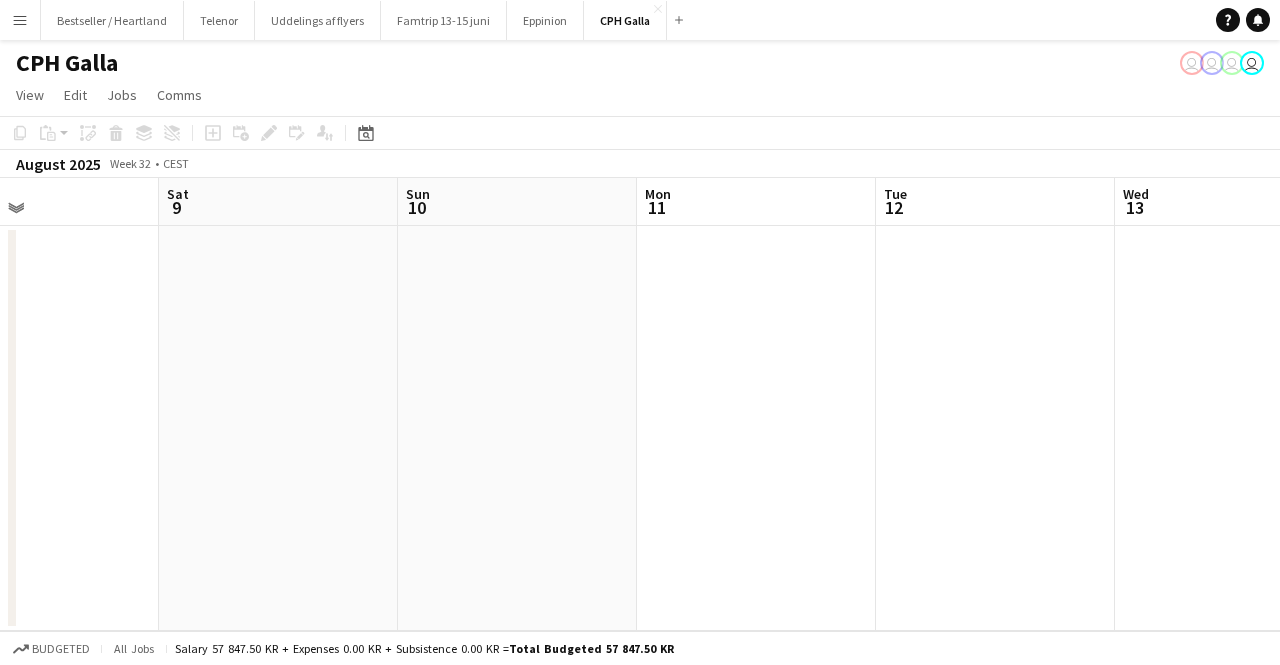 drag, startPoint x: 707, startPoint y: 339, endPoint x: 73, endPoint y: 359, distance: 634.31537 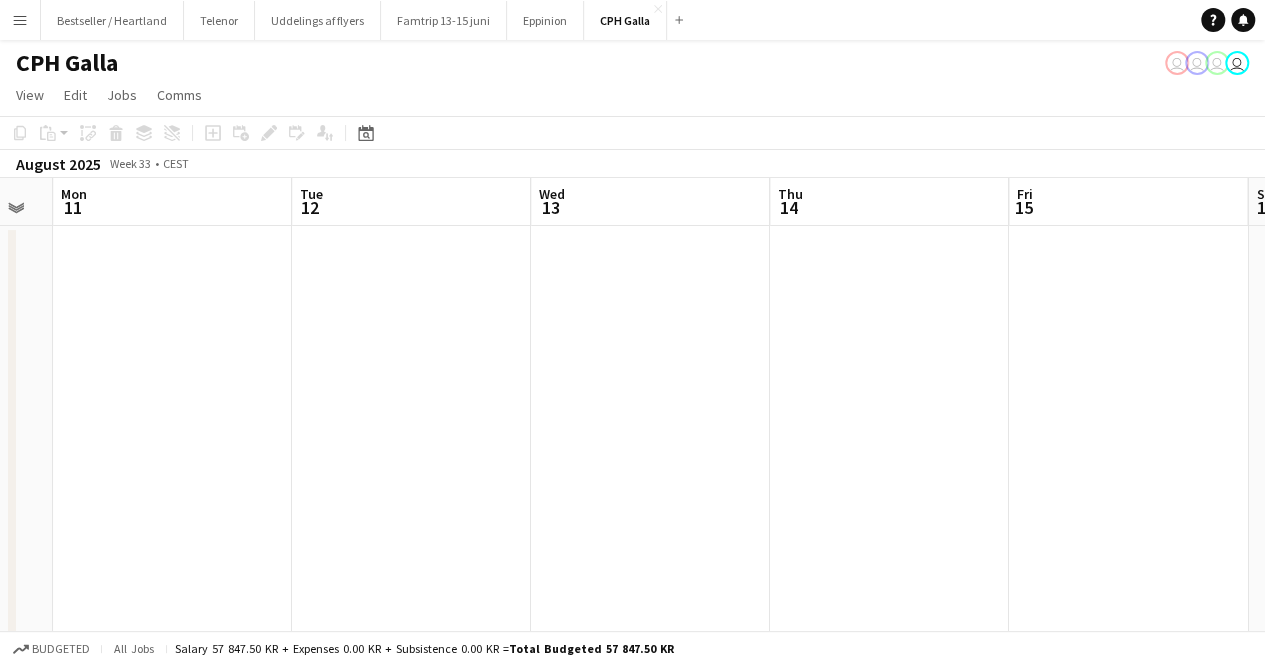 drag, startPoint x: 532, startPoint y: 317, endPoint x: 166, endPoint y: 322, distance: 366.03415 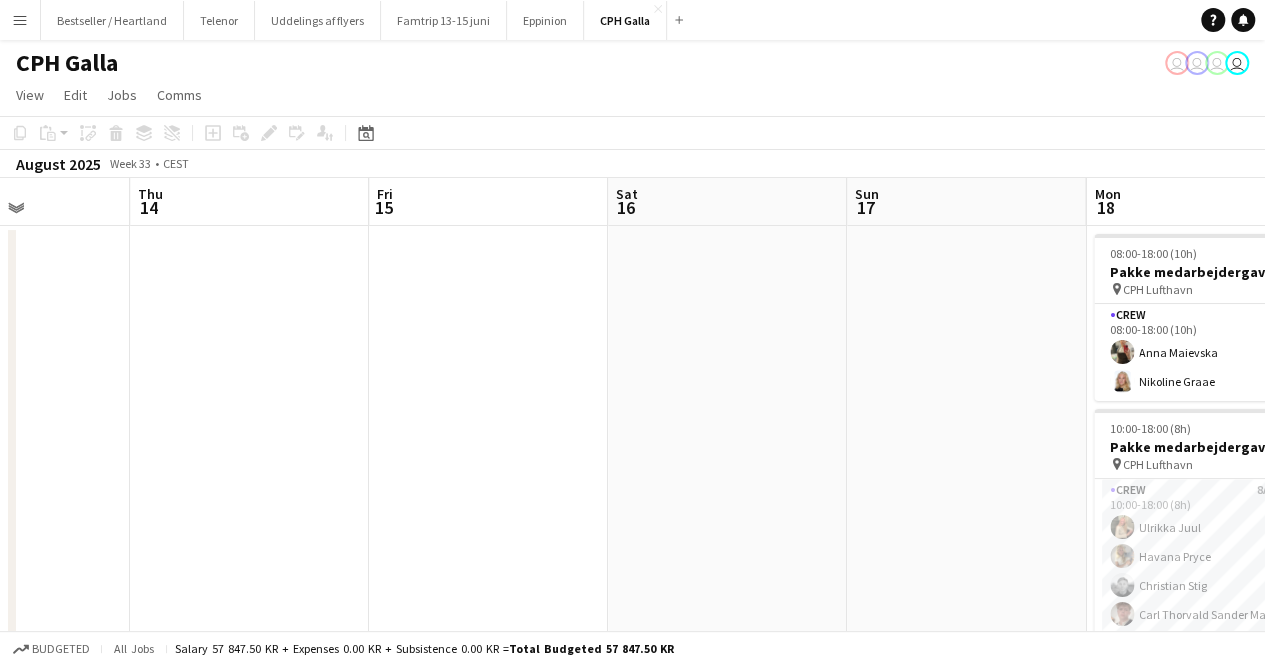 drag, startPoint x: 890, startPoint y: 281, endPoint x: 876, endPoint y: 279, distance: 14.142136 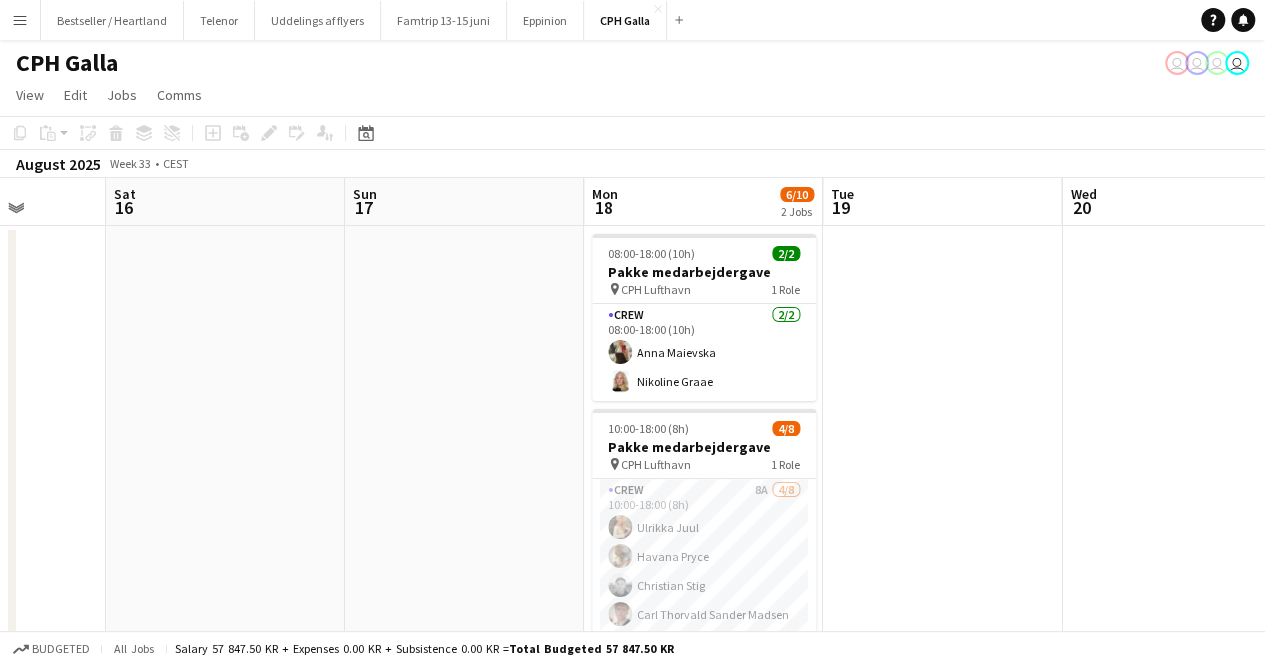 scroll, scrollTop: 0, scrollLeft: 892, axis: horizontal 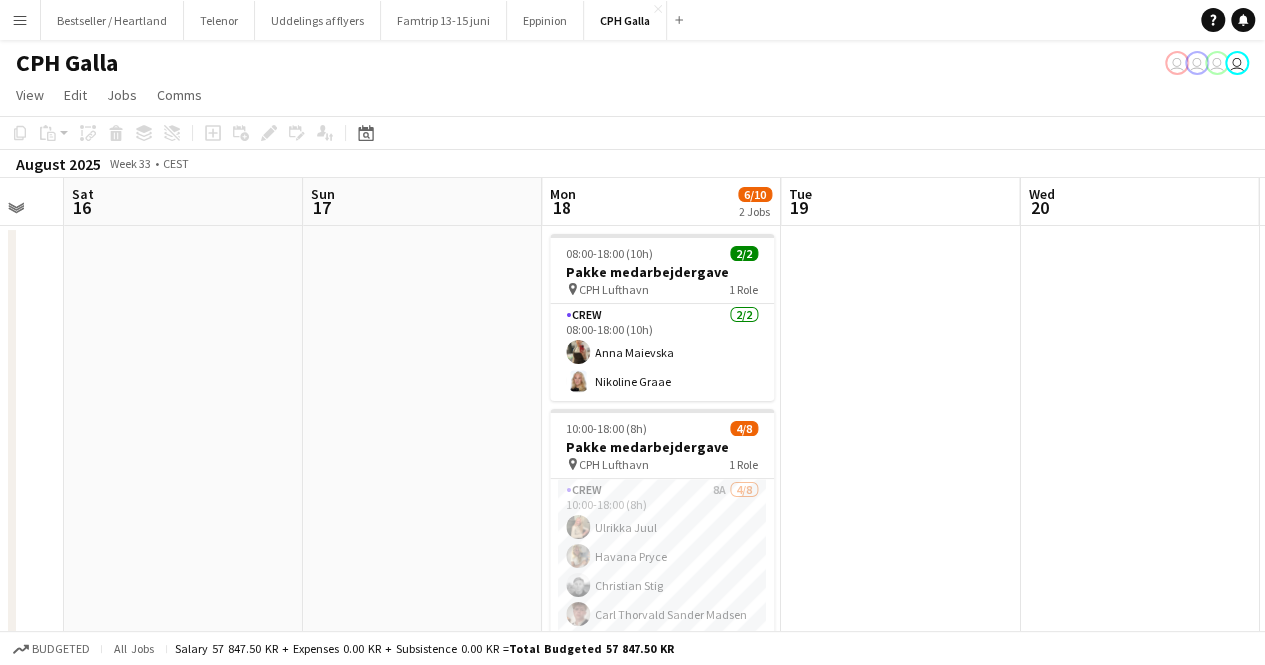 drag, startPoint x: 977, startPoint y: 282, endPoint x: 700, endPoint y: 308, distance: 278.21753 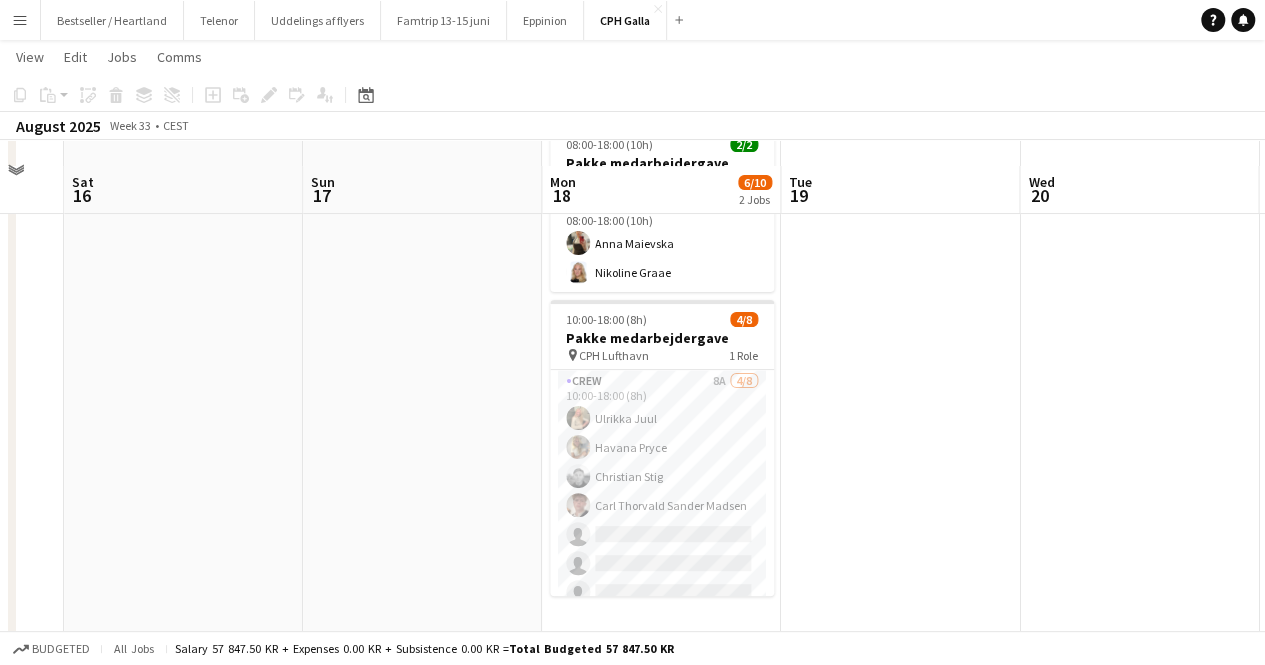 scroll, scrollTop: 133, scrollLeft: 0, axis: vertical 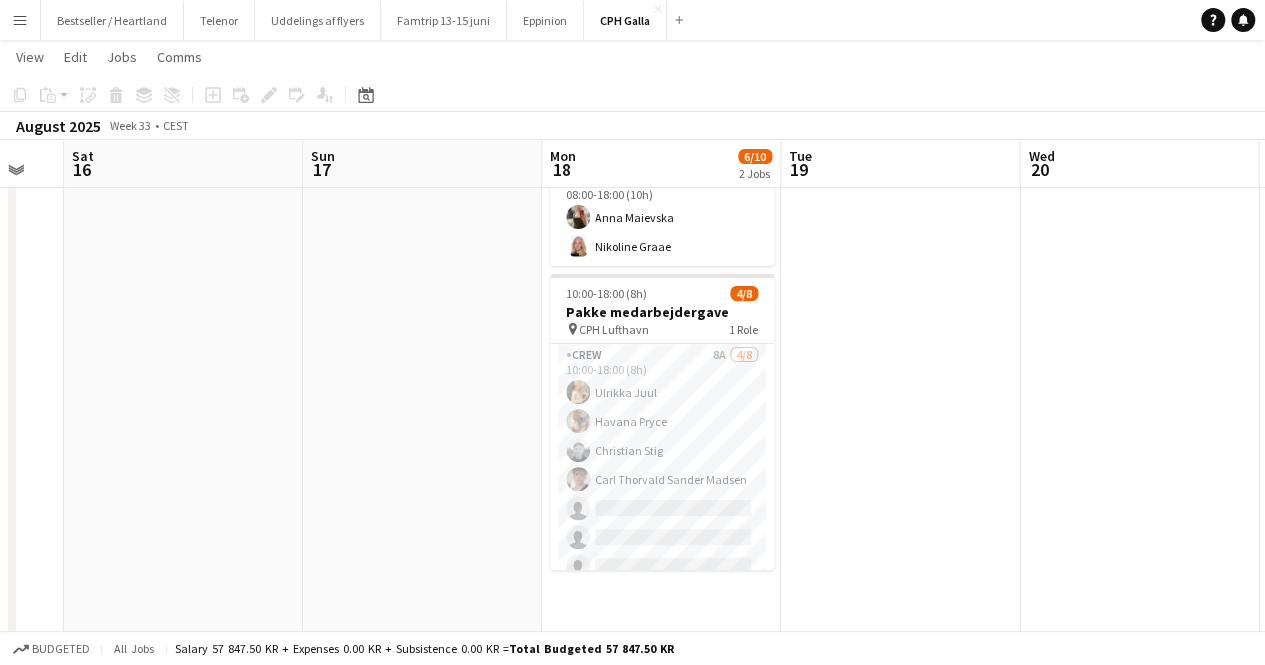 click on "Menu" at bounding box center (20, 20) 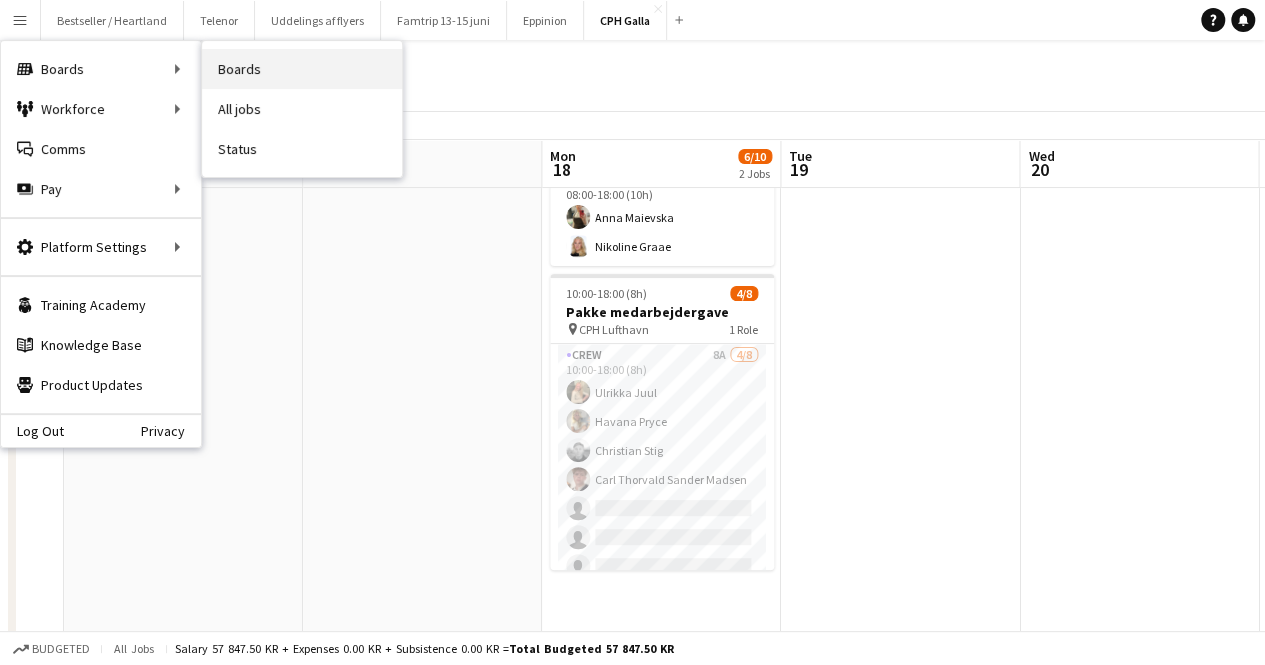 click on "Boards" at bounding box center (302, 69) 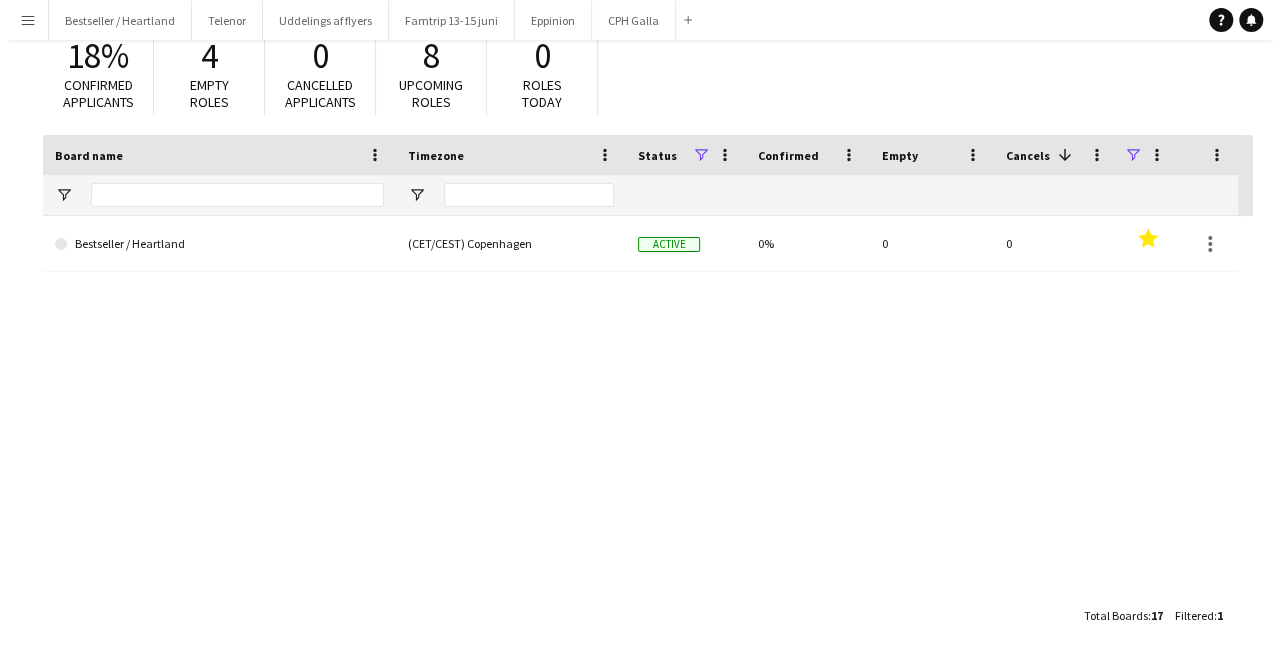 scroll, scrollTop: 0, scrollLeft: 0, axis: both 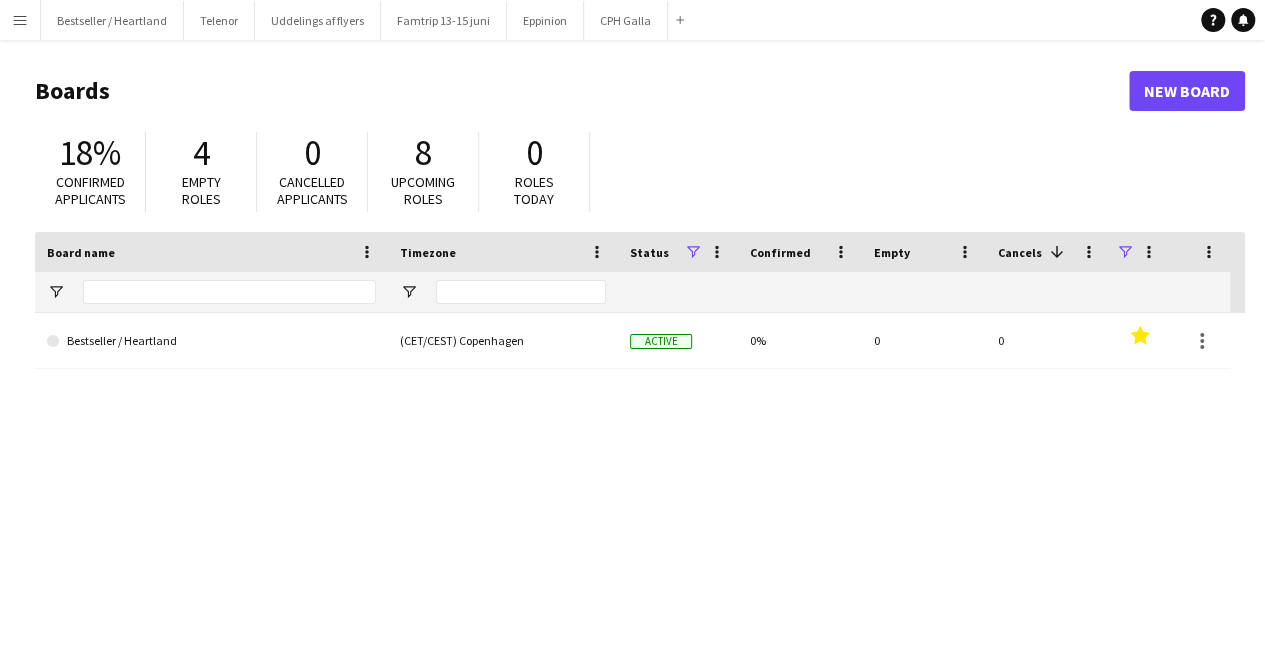 click on "Menu" at bounding box center [20, 20] 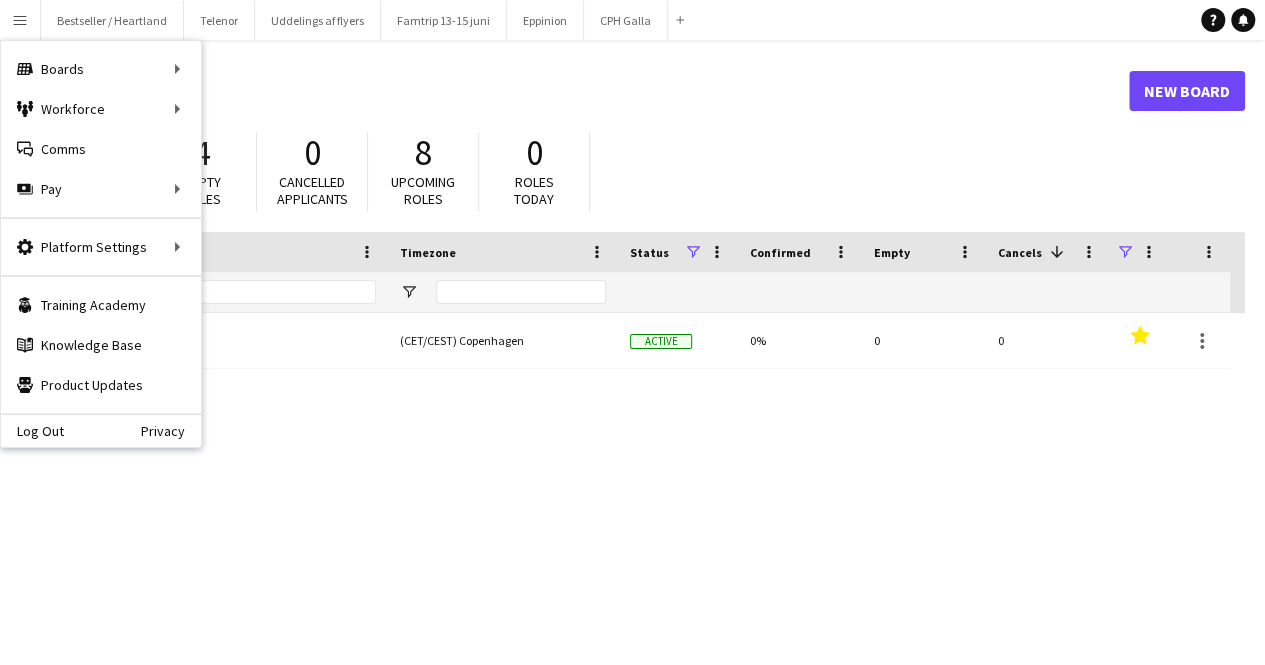 click 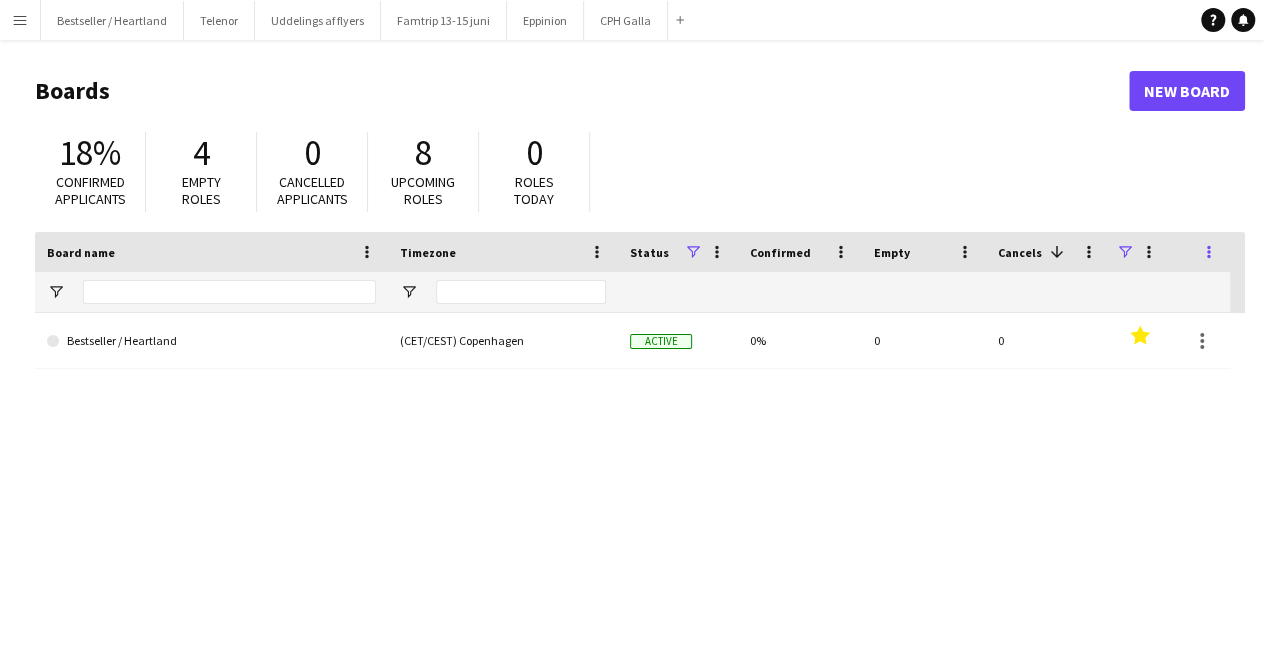 click 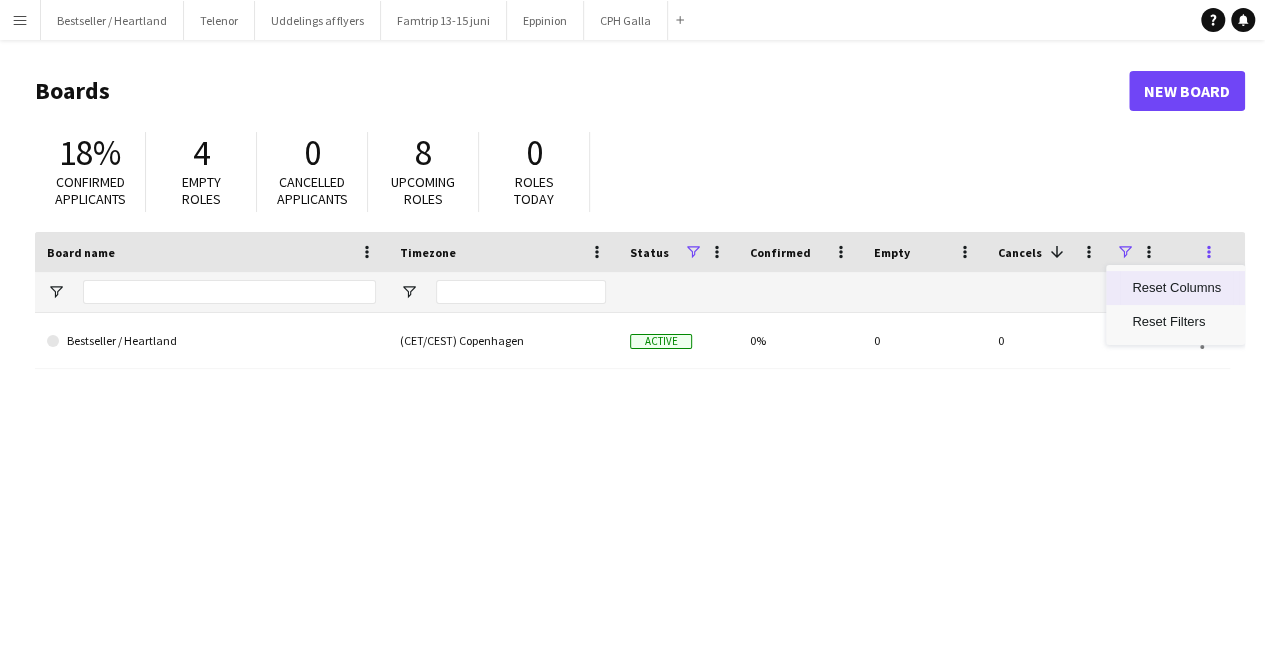 click 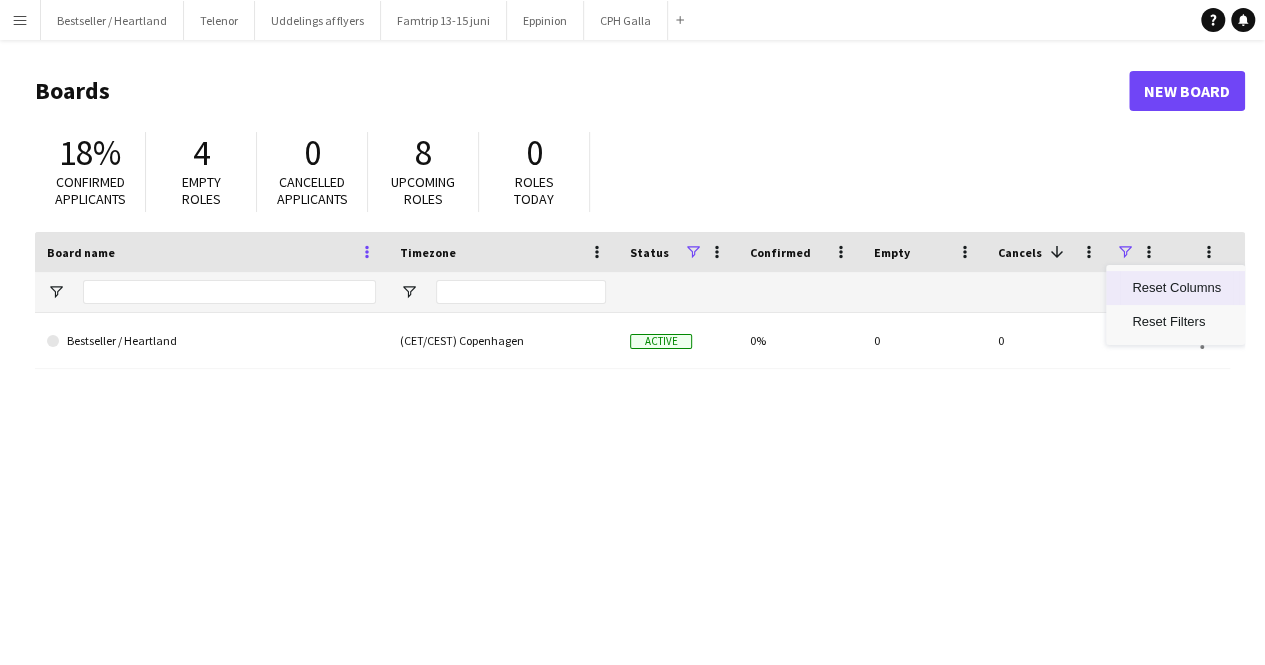 click 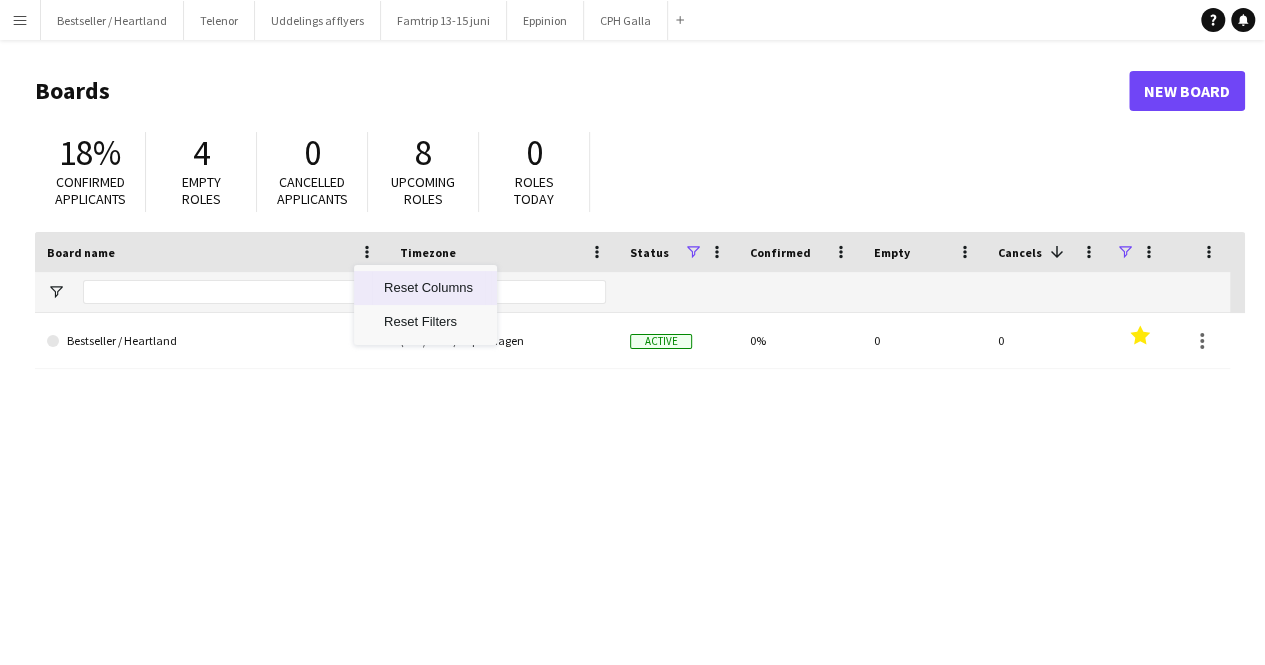 click on "Reset Columns" 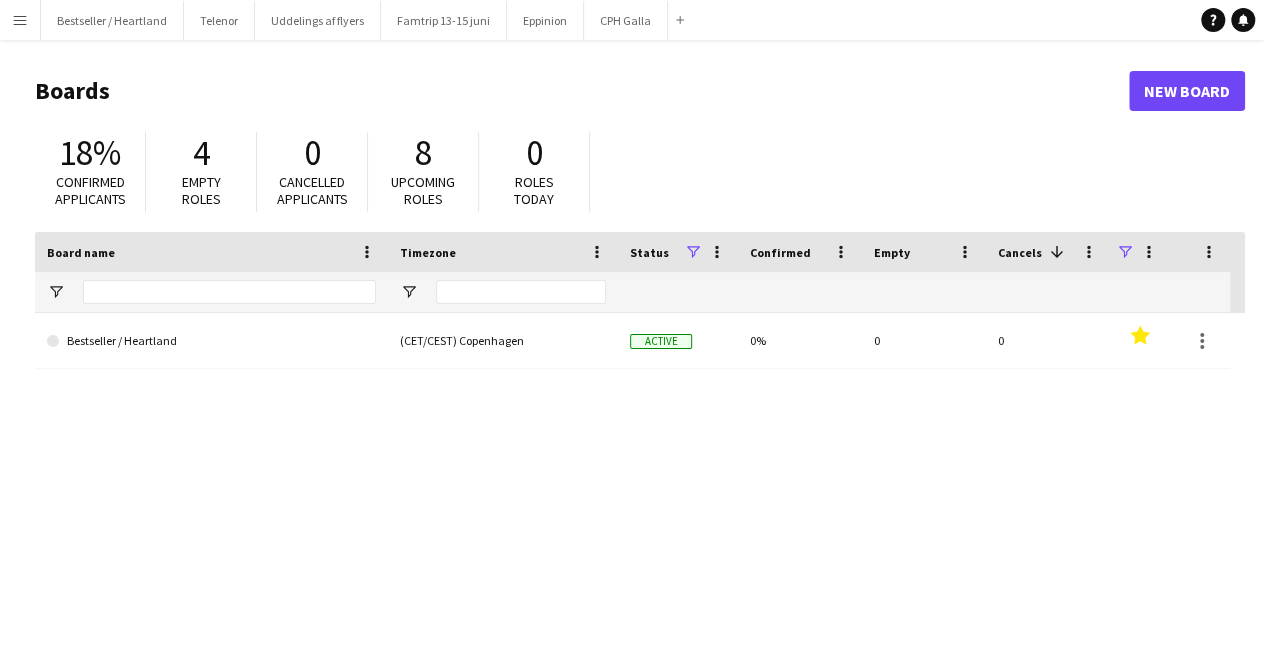 click on "Menu" at bounding box center (20, 20) 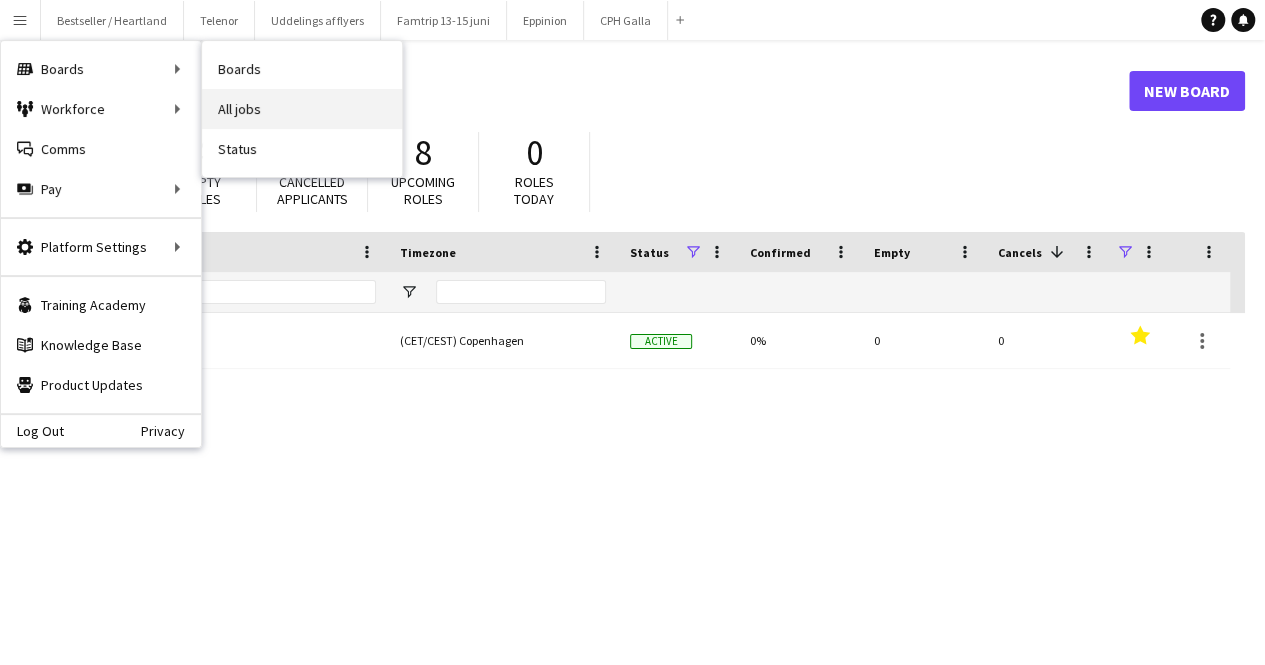 click on "All jobs" at bounding box center (302, 109) 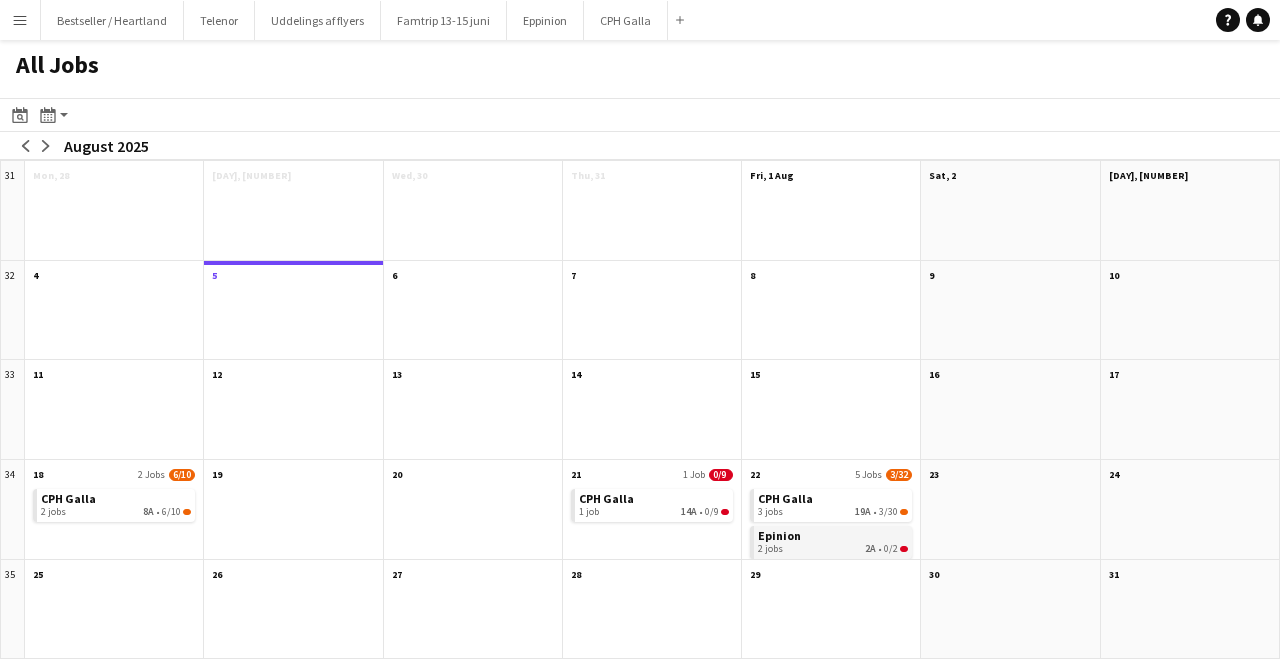 click on "Epinion   2 jobs   2A   •   0/2" 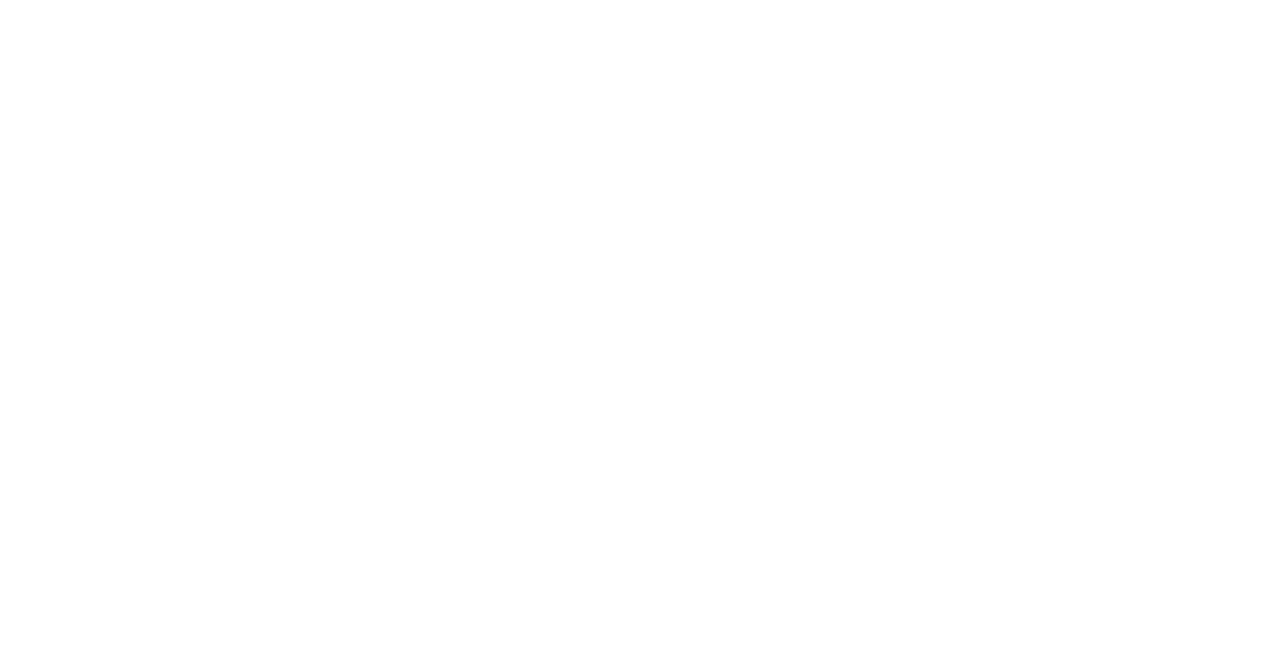 scroll, scrollTop: 0, scrollLeft: 0, axis: both 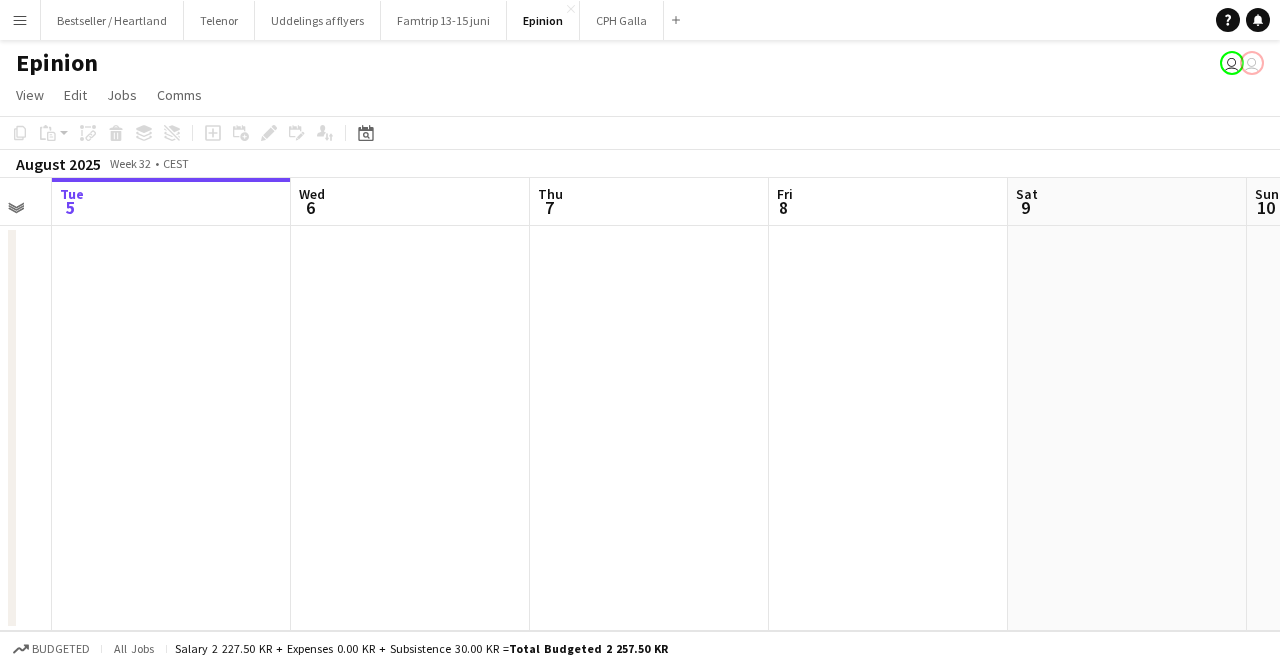 drag, startPoint x: 906, startPoint y: 323, endPoint x: 371, endPoint y: 381, distance: 538.13477 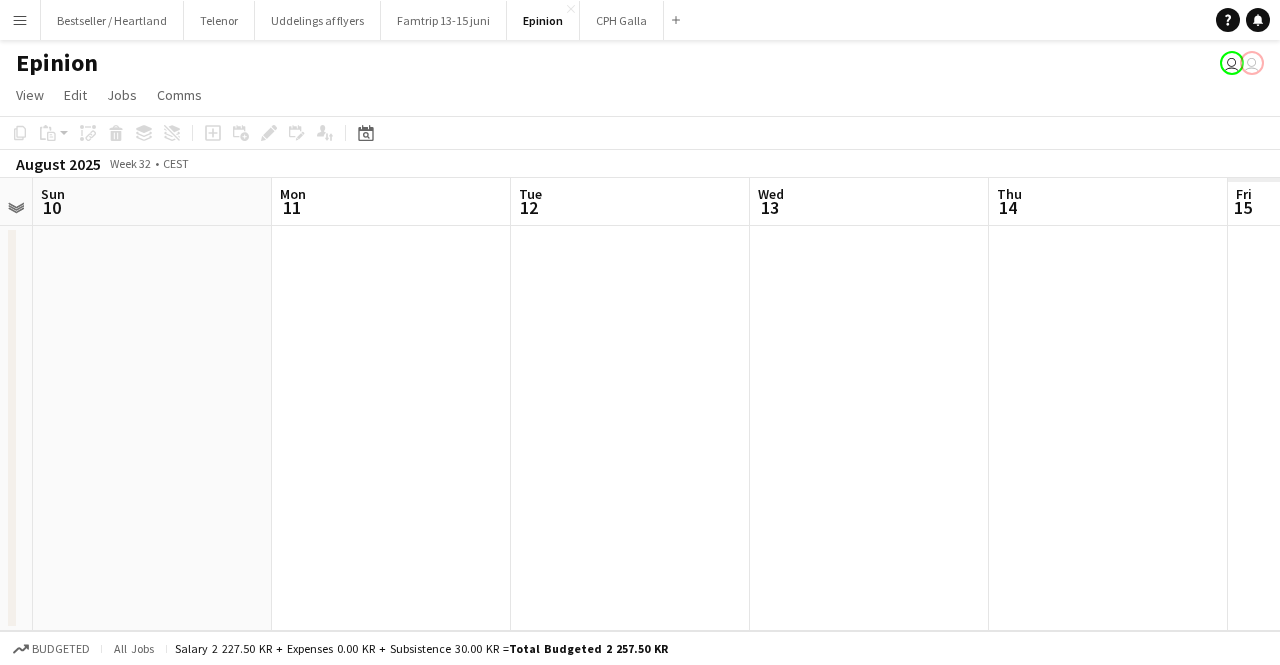 drag, startPoint x: 1058, startPoint y: 309, endPoint x: 868, endPoint y: 315, distance: 190.09471 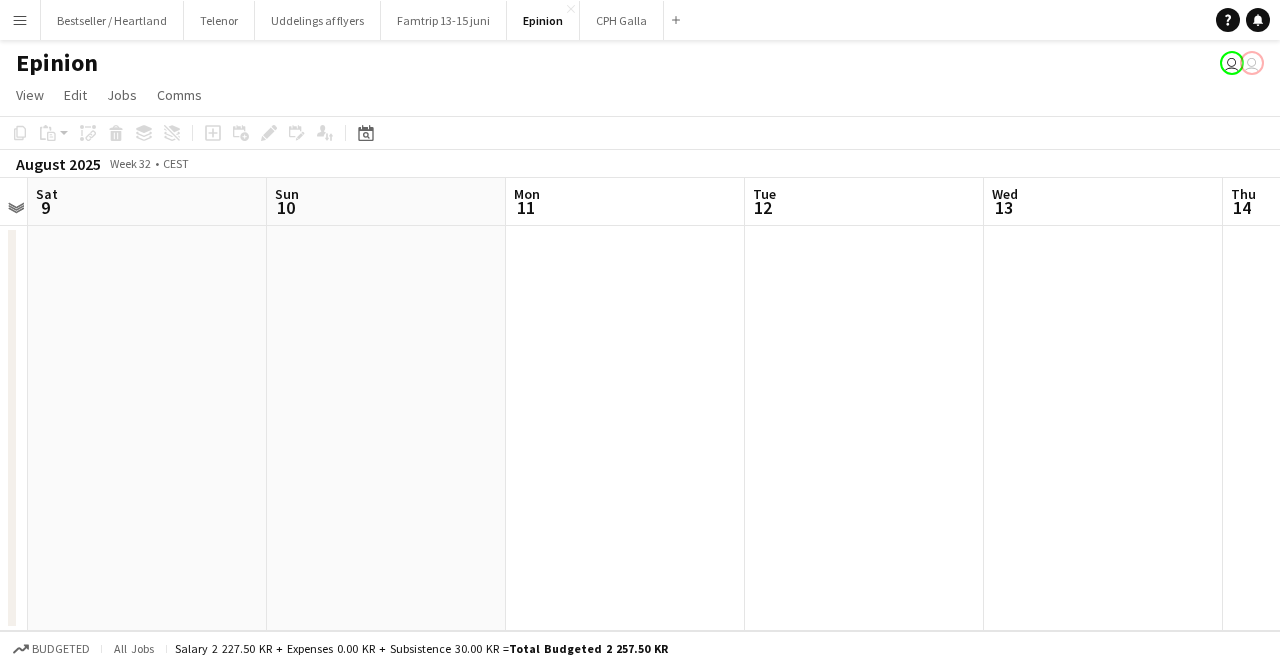 drag, startPoint x: 1050, startPoint y: 308, endPoint x: 831, endPoint y: 301, distance: 219.11185 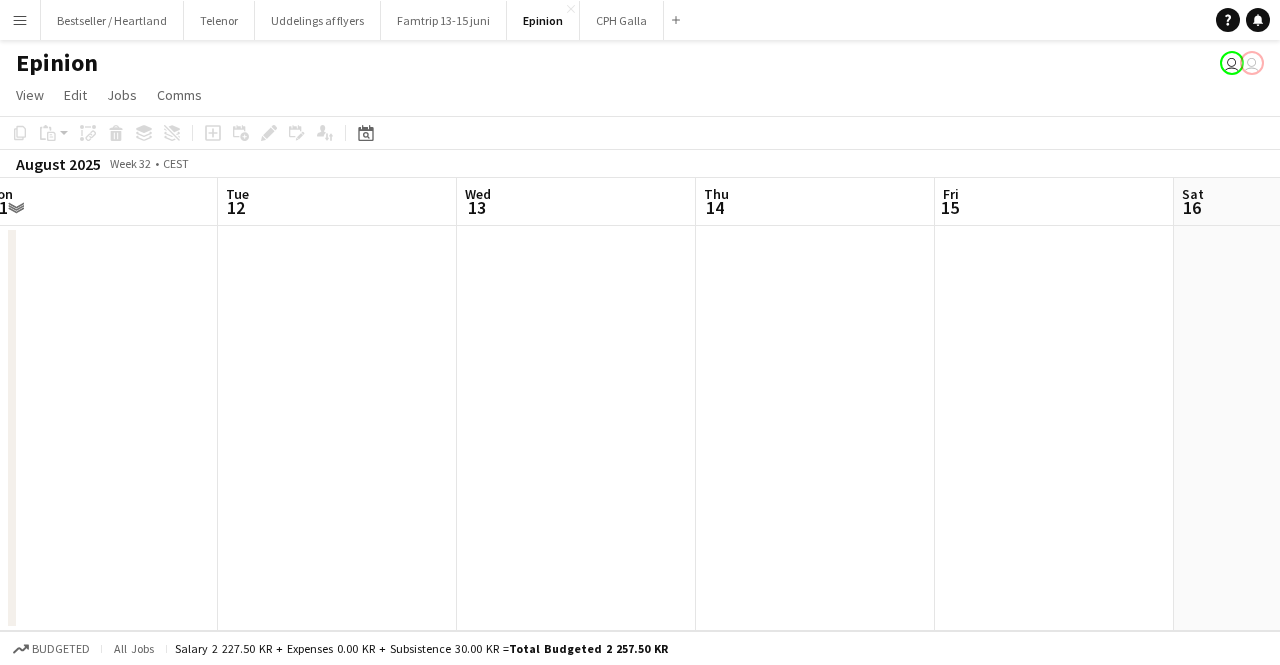 drag, startPoint x: 993, startPoint y: 287, endPoint x: 609, endPoint y: 316, distance: 385.0935 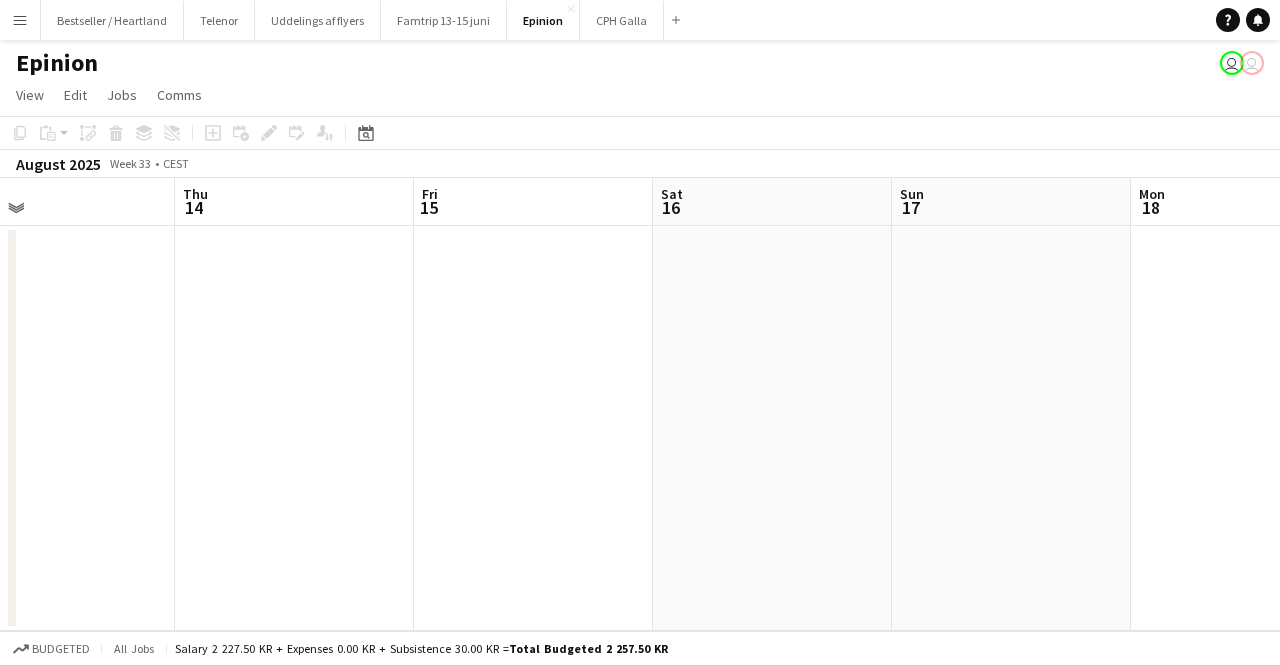 drag, startPoint x: 1163, startPoint y: 258, endPoint x: 637, endPoint y: 313, distance: 528.8677 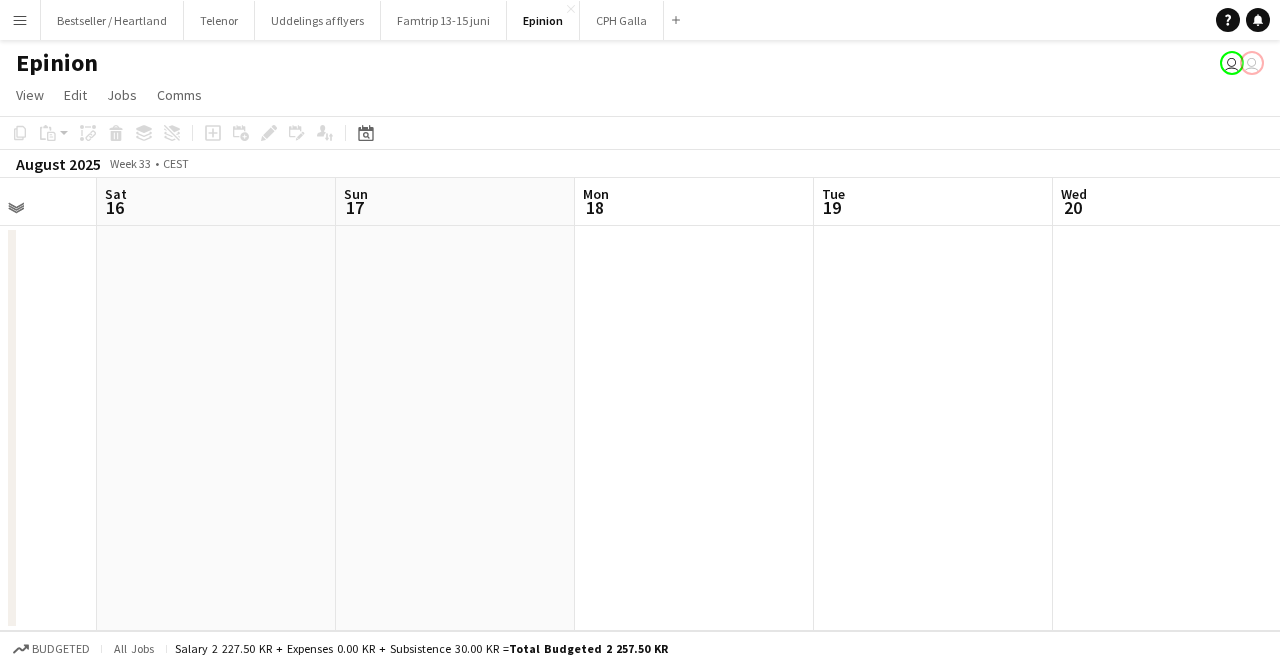 drag, startPoint x: 889, startPoint y: 268, endPoint x: 558, endPoint y: 303, distance: 332.8453 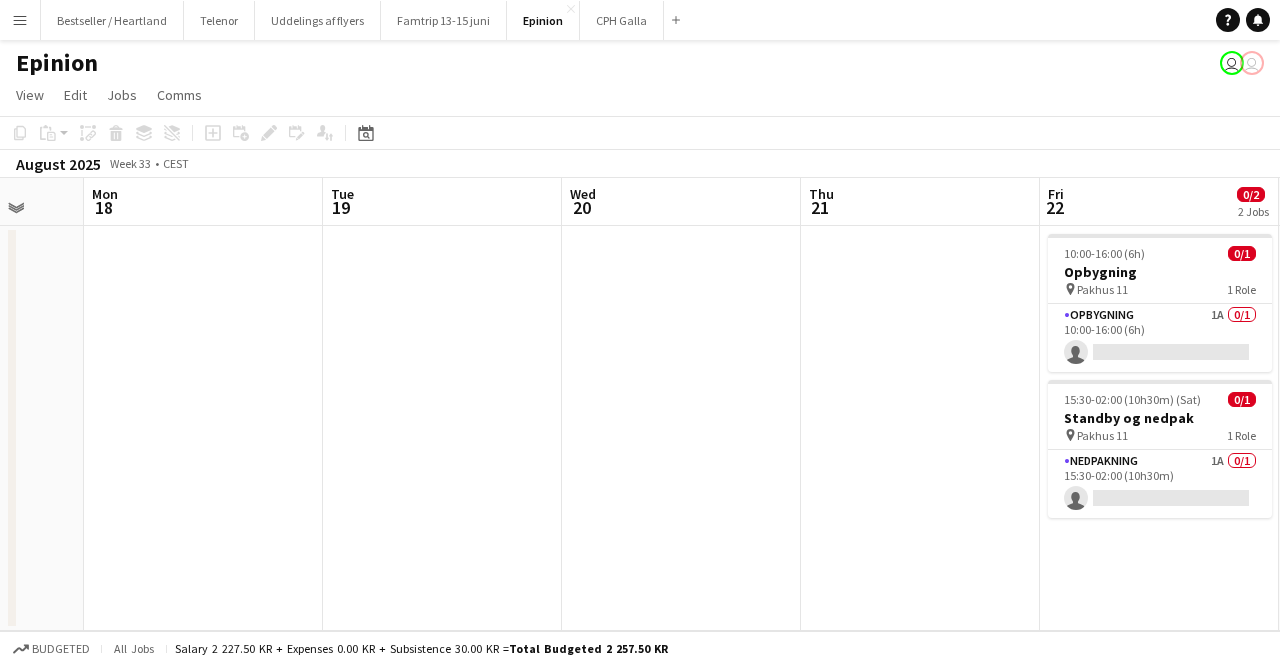 drag, startPoint x: 1040, startPoint y: 258, endPoint x: 798, endPoint y: 264, distance: 242.07437 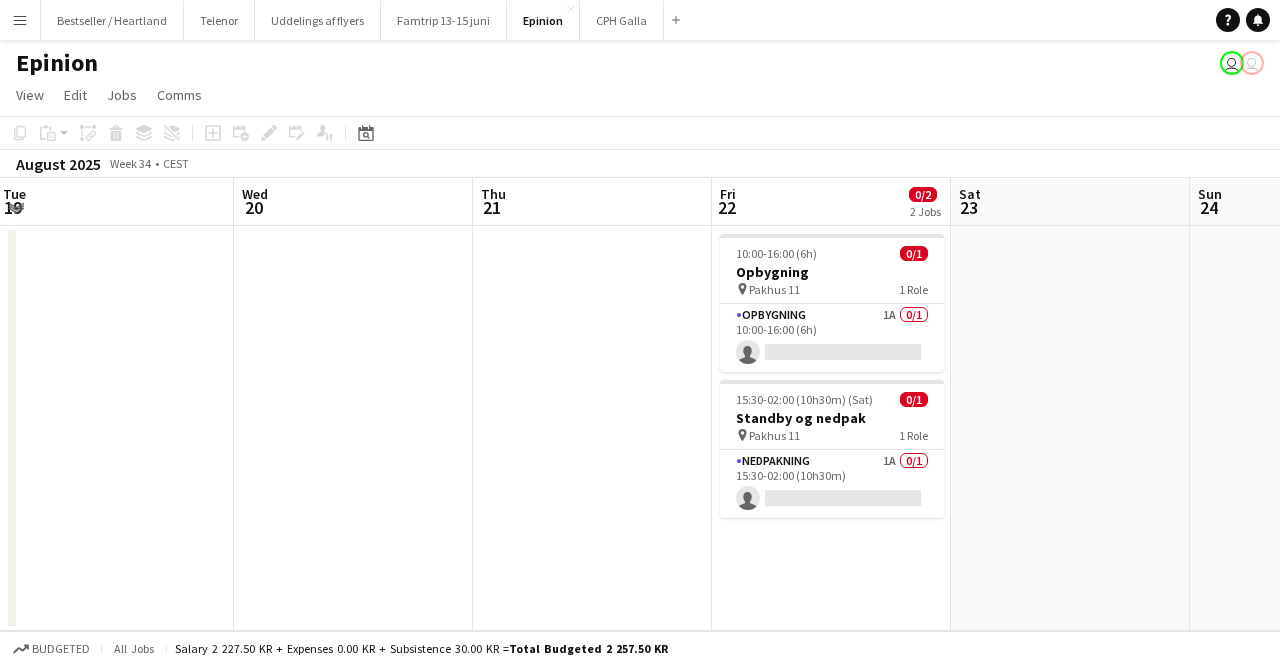 drag, startPoint x: 1089, startPoint y: 241, endPoint x: 790, endPoint y: 282, distance: 301.79794 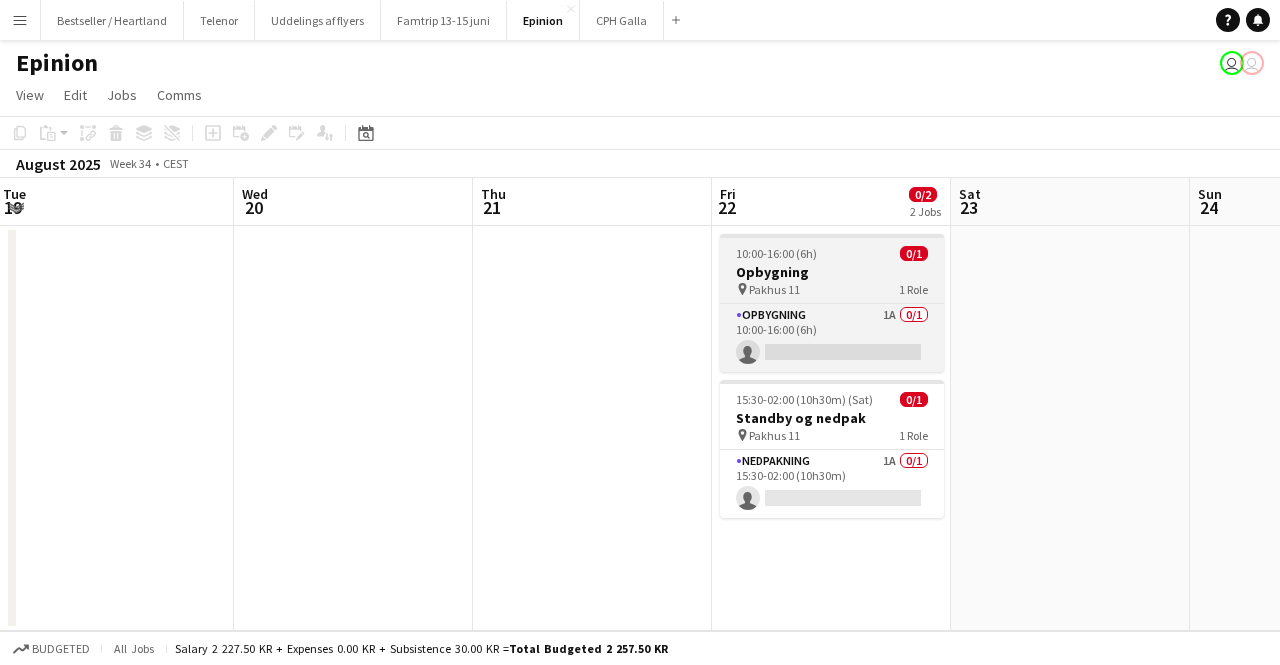 scroll, scrollTop: 0, scrollLeft: 730, axis: horizontal 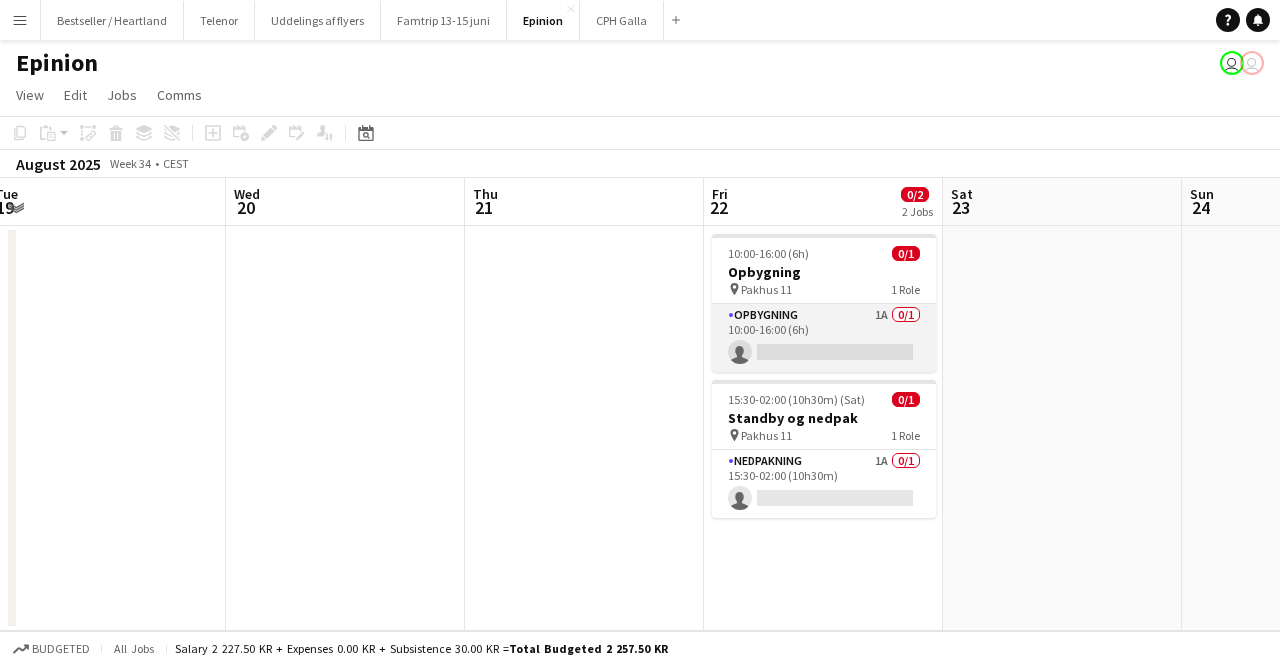 click on "Opbygning   1A   0/1   10:00-16:00 (6h)
single-neutral-actions" at bounding box center [824, 338] 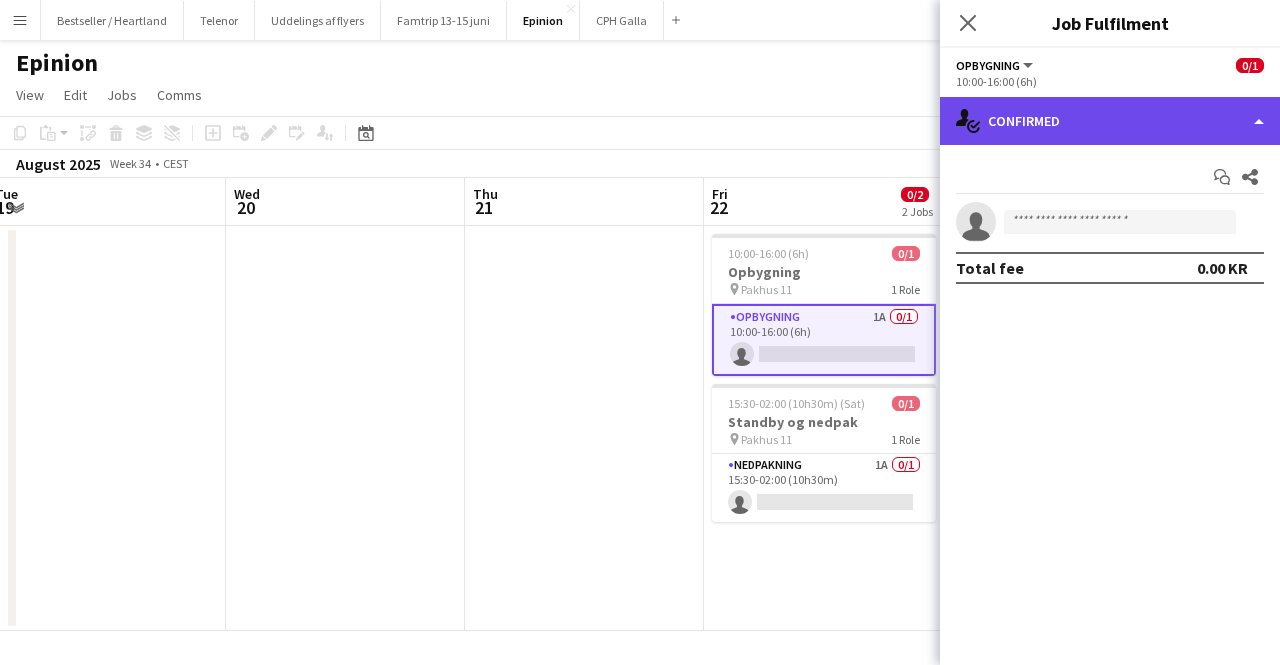 click on "single-neutral-actions-check-2
Confirmed" 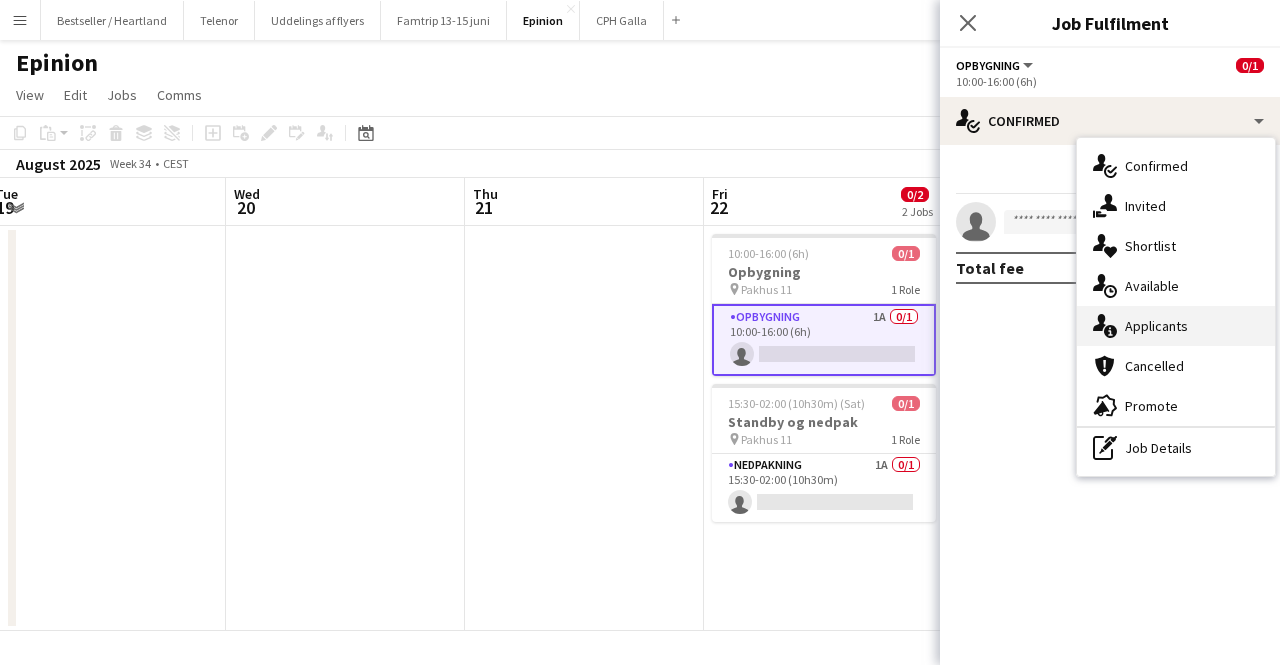 click on "single-neutral-actions-information
Applicants" at bounding box center (1176, 326) 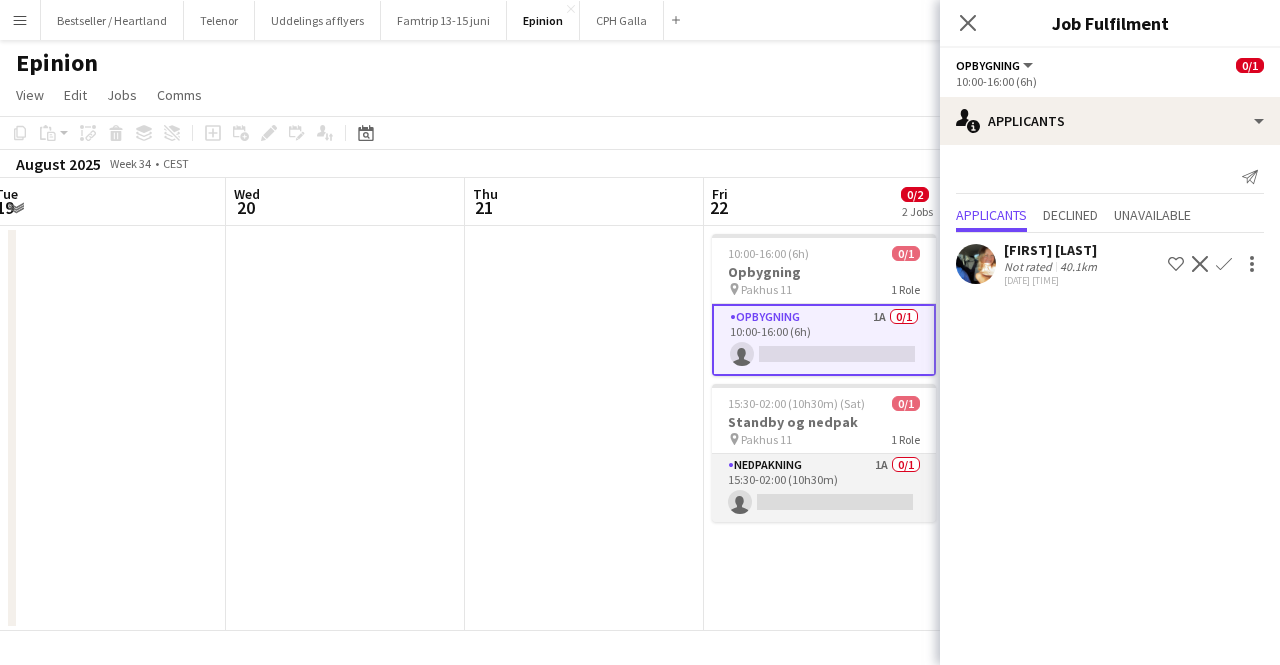 click on "Nedpakning   1A   0/1   15:30-02:00 (10h30m)
single-neutral-actions" at bounding box center (824, 488) 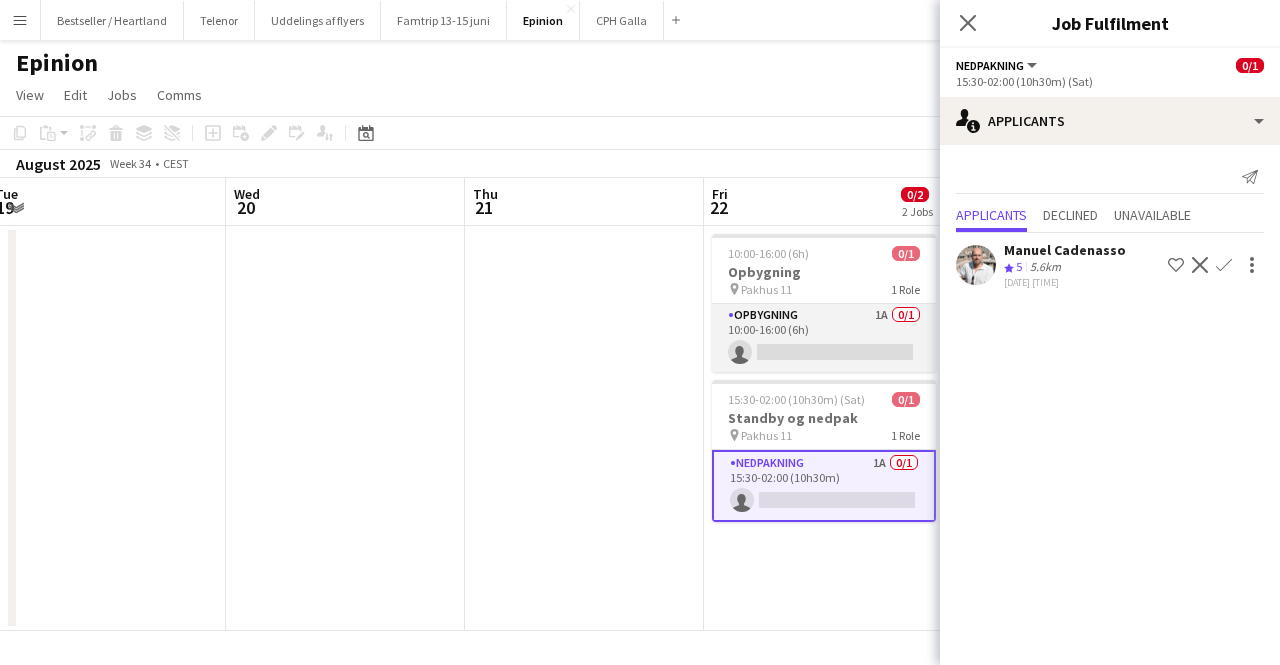 click on "Opbygning   1A   0/1   10:00-16:00 (6h)
single-neutral-actions" at bounding box center (824, 338) 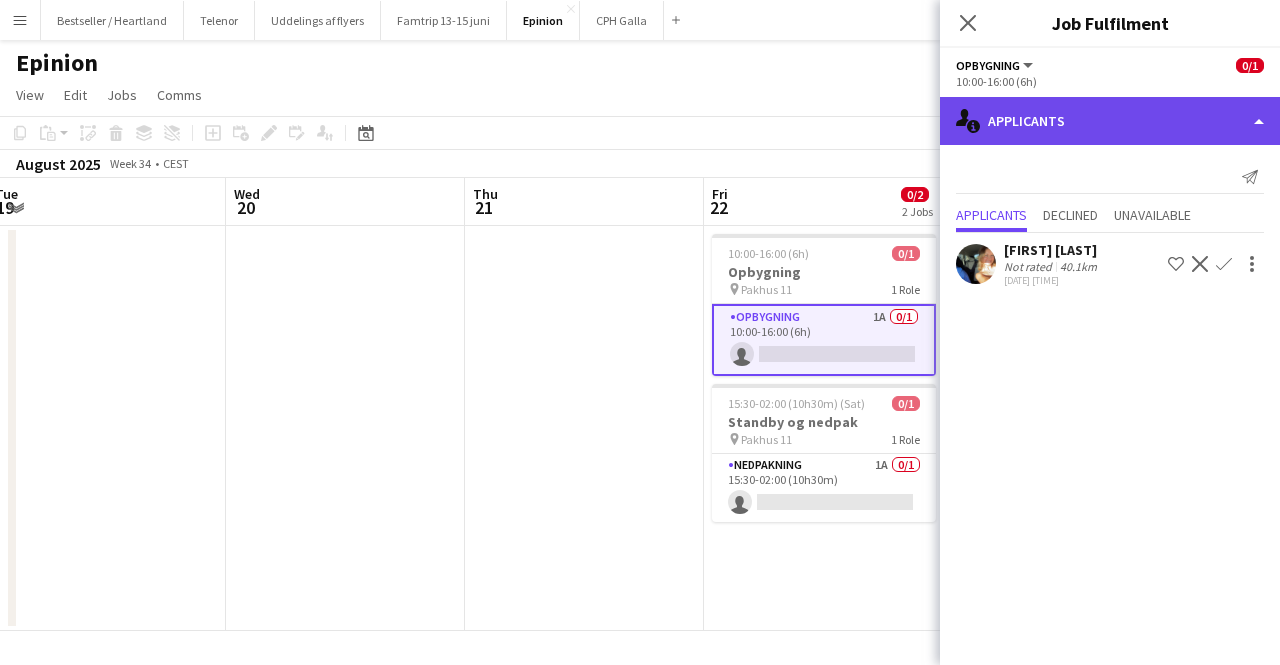 click on "single-neutral-actions-information
Applicants" 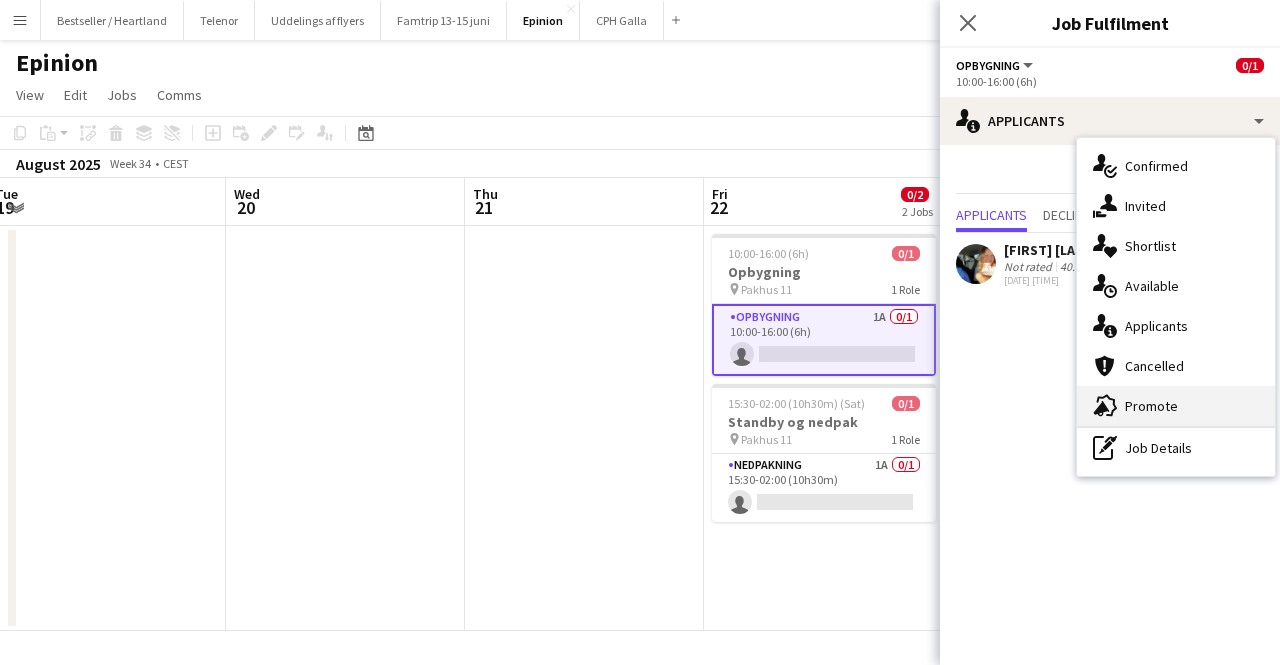 click on "advertising-megaphone
Promote" at bounding box center [1176, 406] 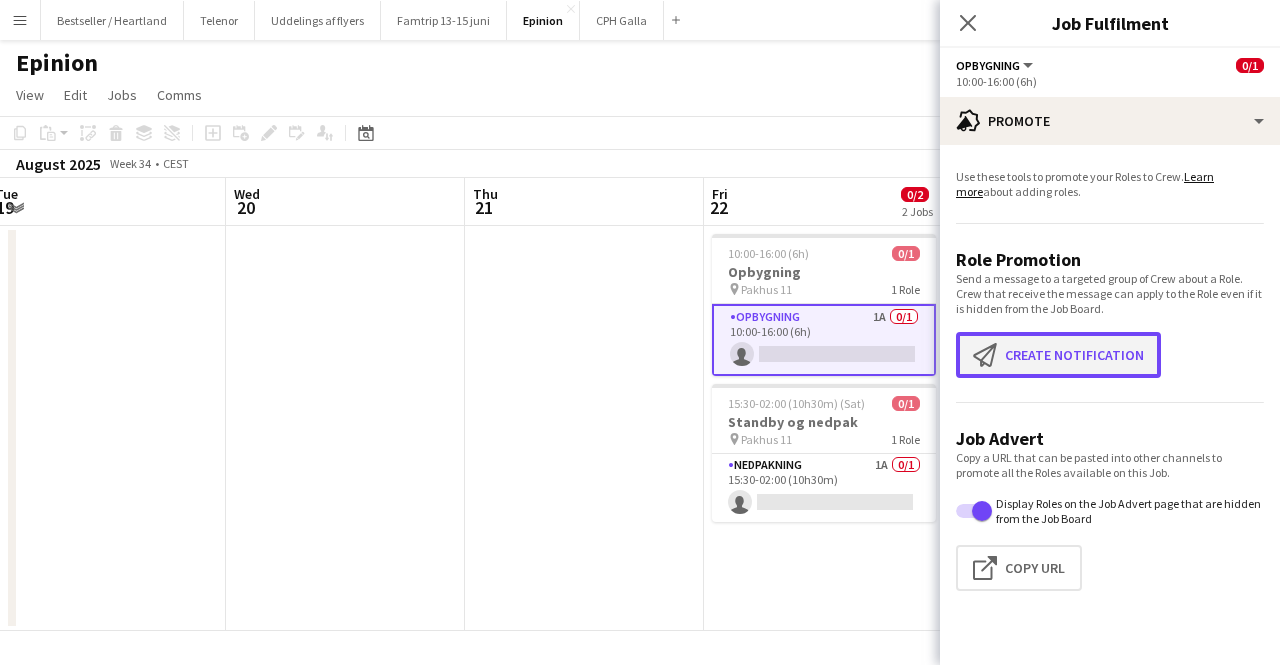 click on "Create notification
Create notification" at bounding box center [1058, 355] 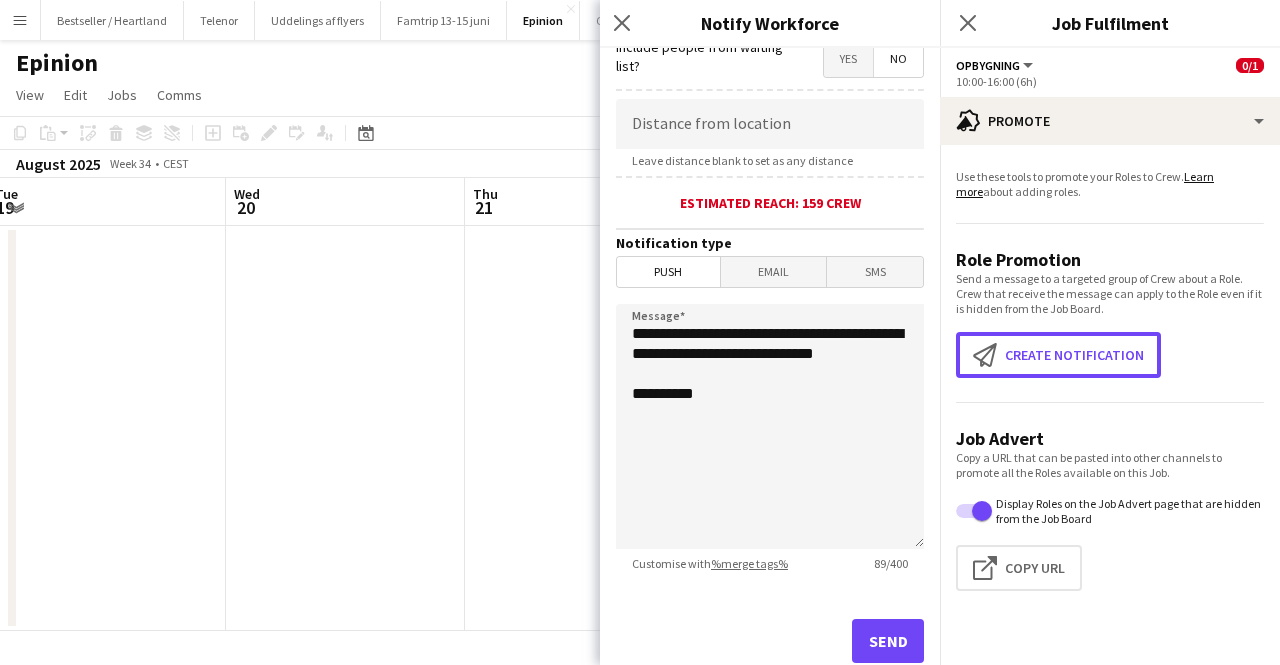 scroll, scrollTop: 436, scrollLeft: 0, axis: vertical 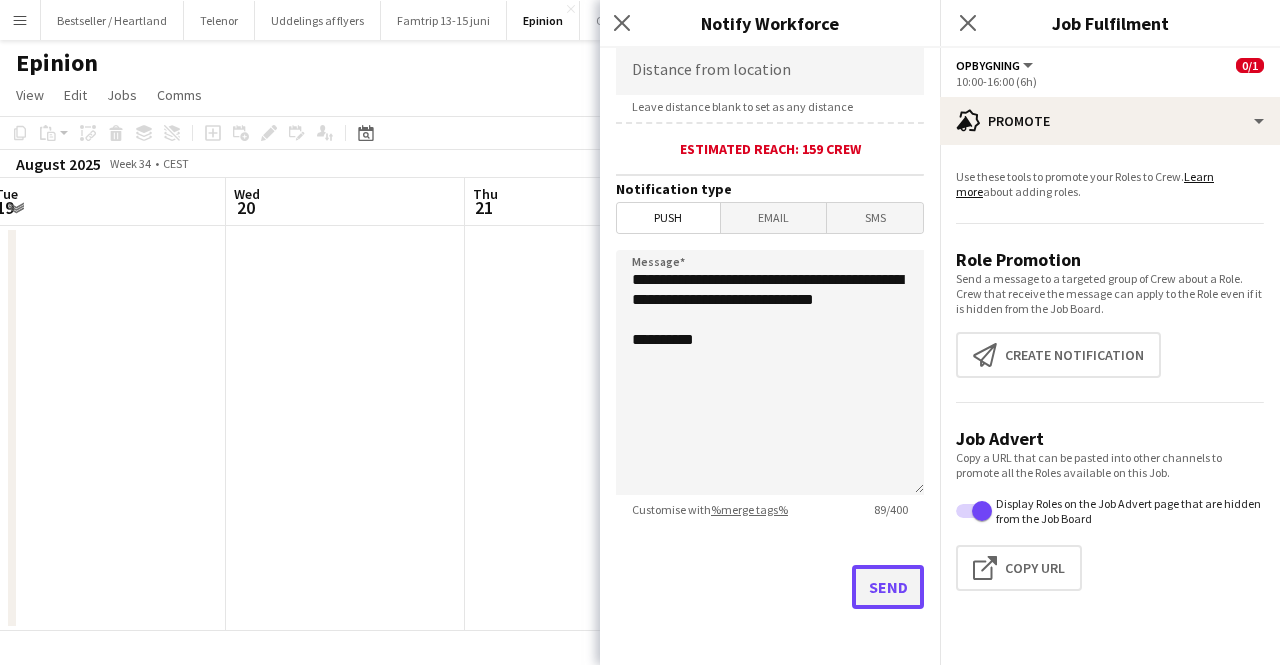 click on "Send" 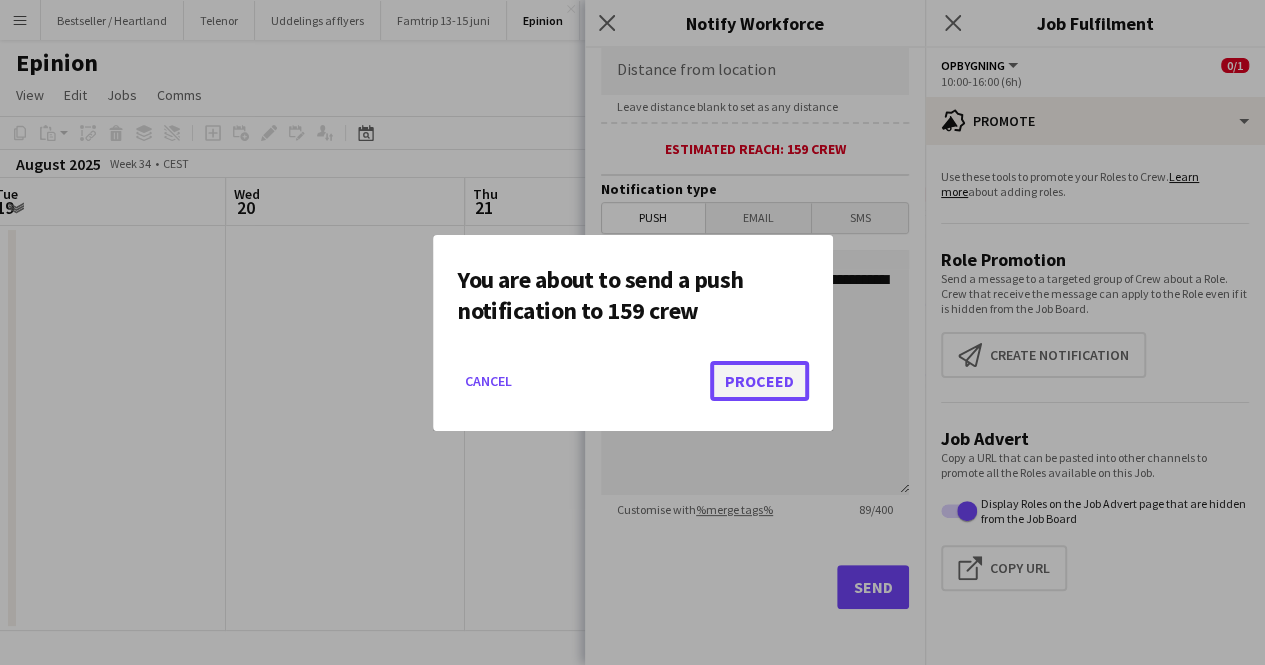 click on "Proceed" 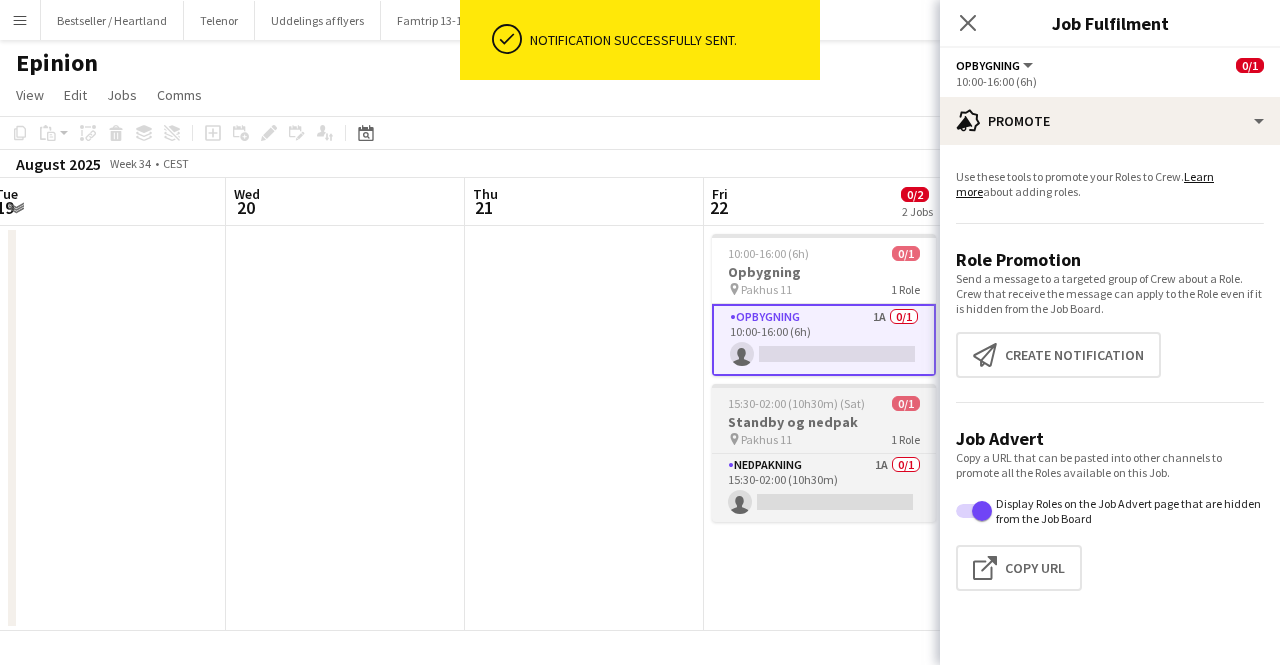 click on "Standby og nedpak" at bounding box center (824, 422) 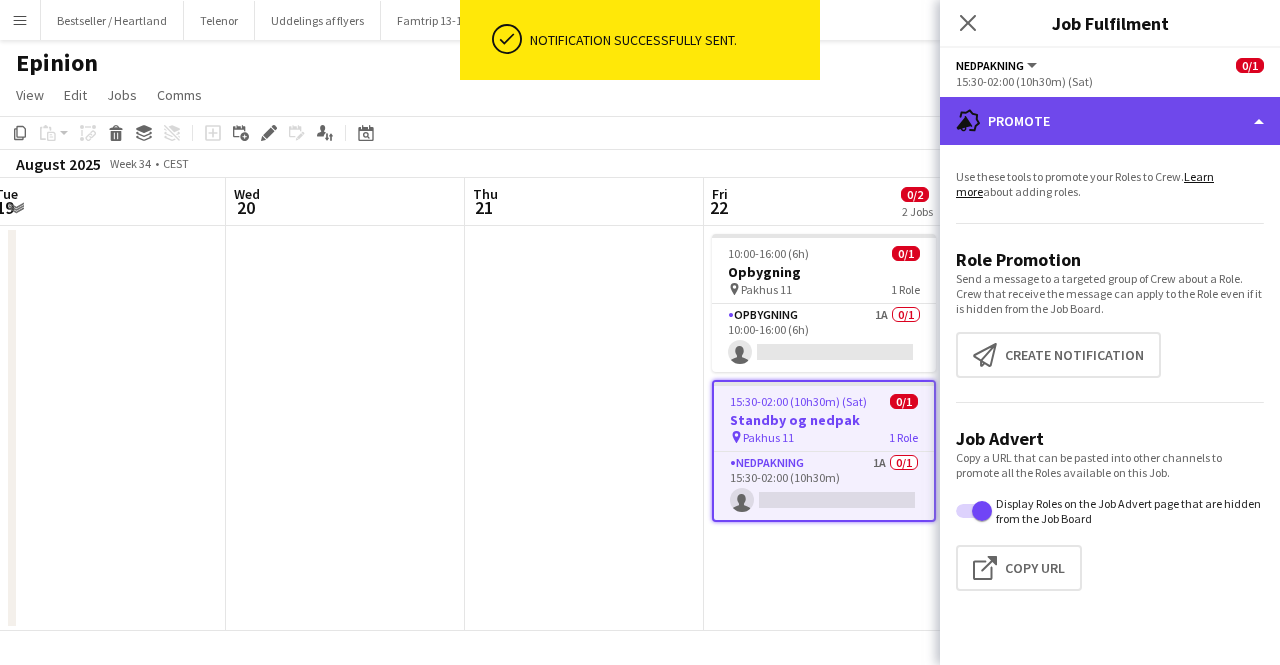 click on "advertising-megaphone
Promote" 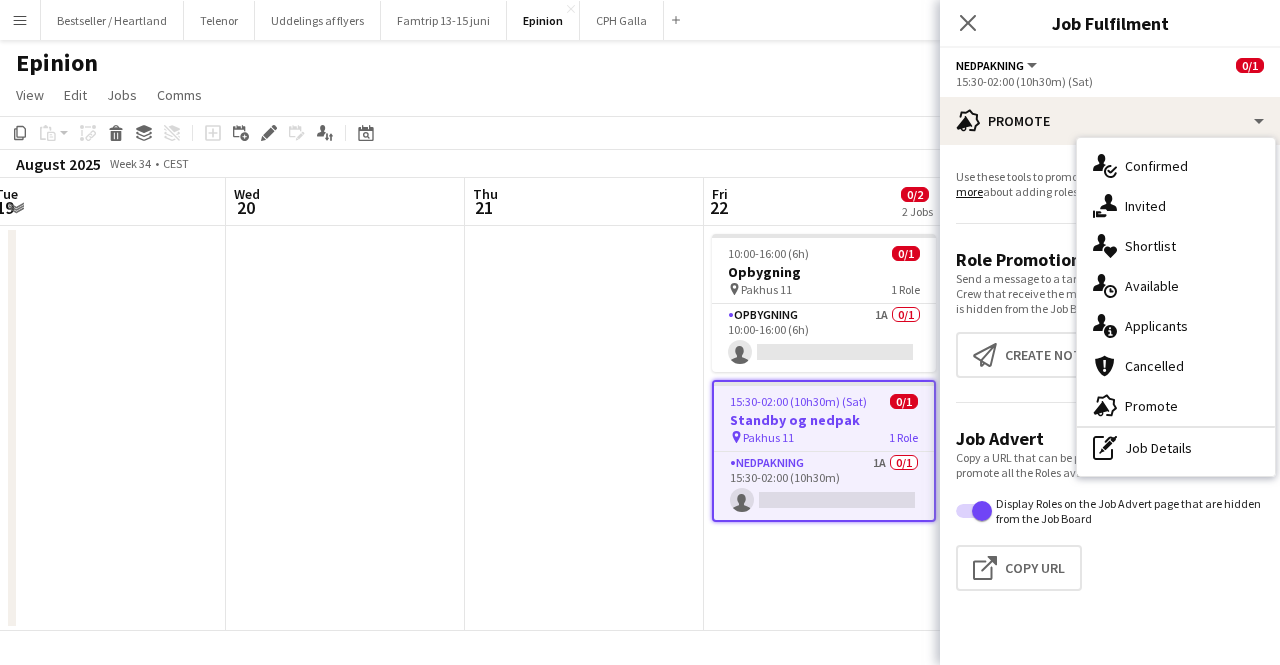 click on "Use these tools to promote your Roles to Crew.  Learn more  about adding roles.  Role Promotion
Send a message to a targeted group of Crew about a Role. Crew that receive the message can apply to the Role even if it is hidden from the Job Board.
Create notification
Create notification
Job Advert
Copy a URL that can be pasted into other channels to promote all the Roles available on this Job.   Display Roles on the Job Advert page that are hidden from the Job Board
Click to copy URL
Copy Url" at bounding box center [1110, 384] 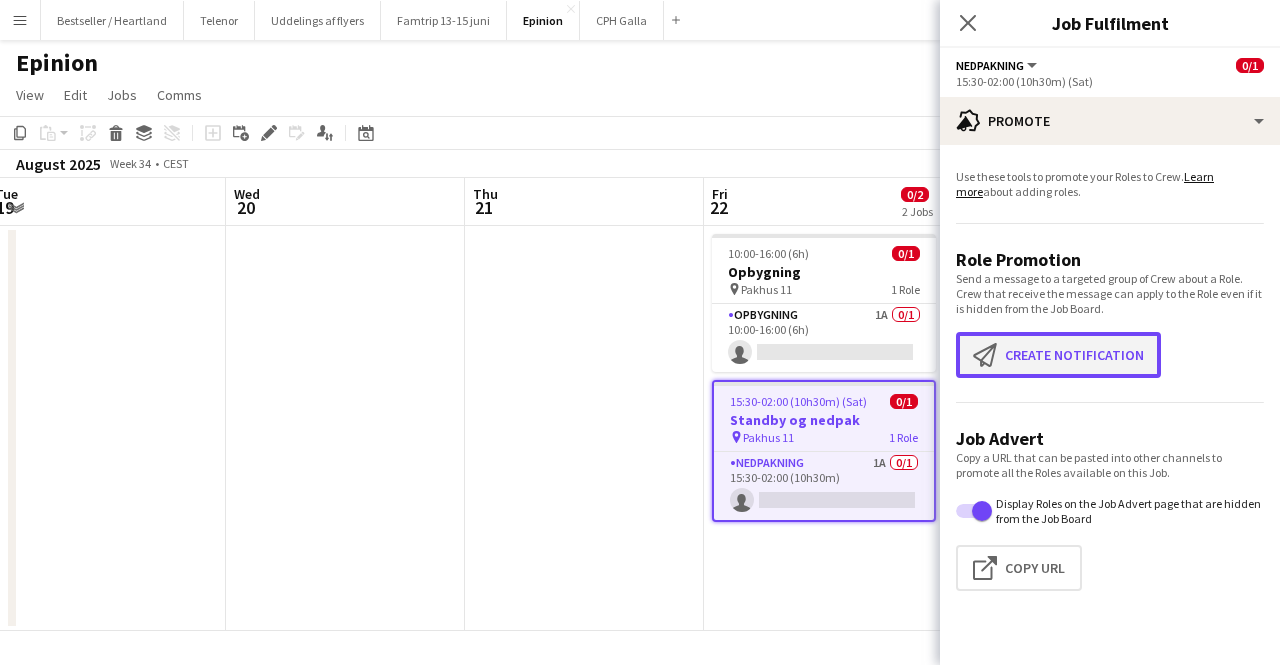 click on "Create notification
Create notification" at bounding box center [1058, 355] 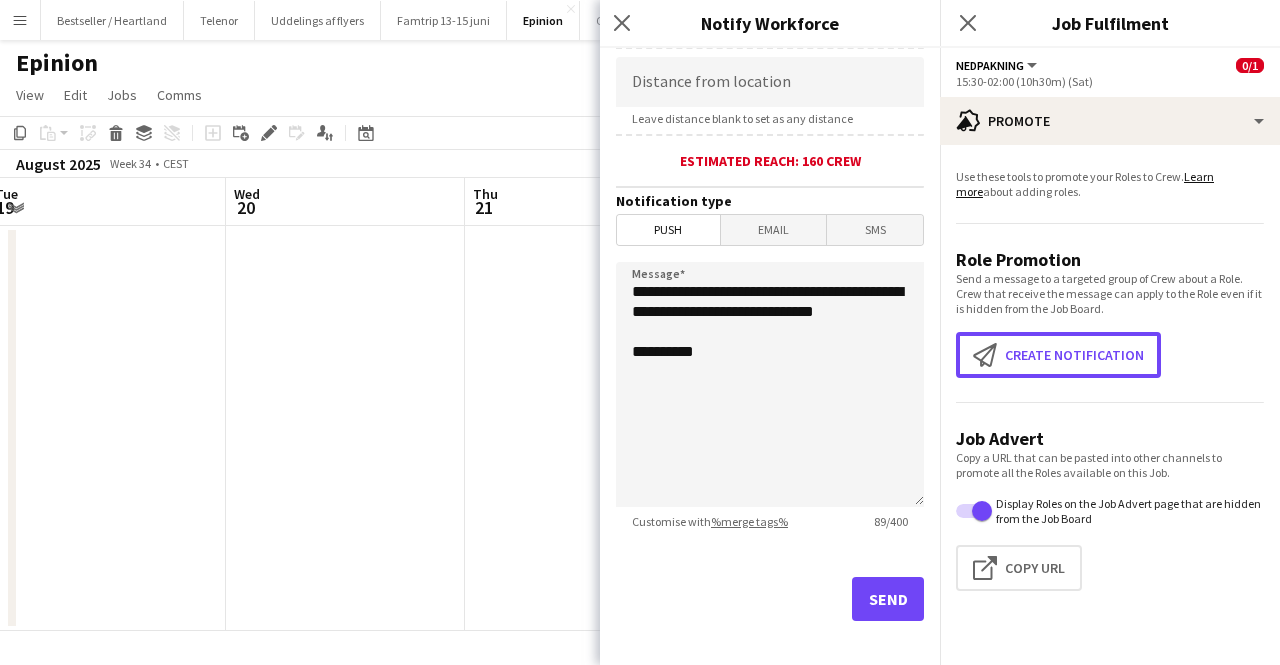 scroll, scrollTop: 436, scrollLeft: 0, axis: vertical 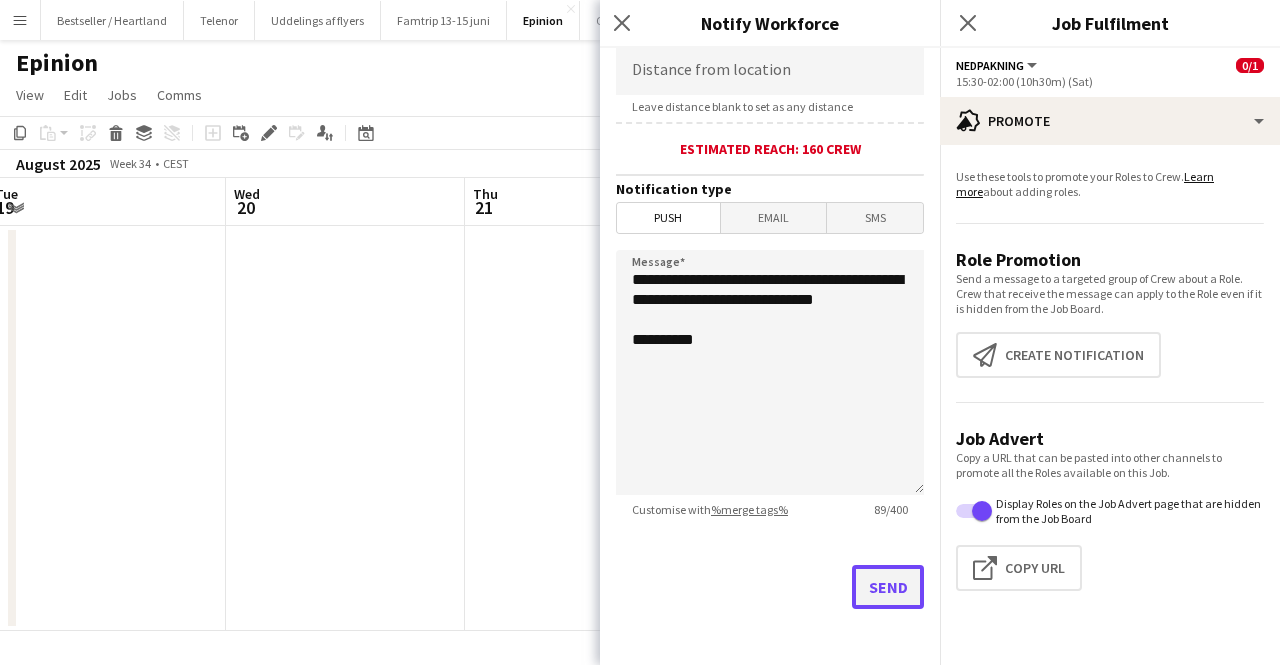 click on "Send" 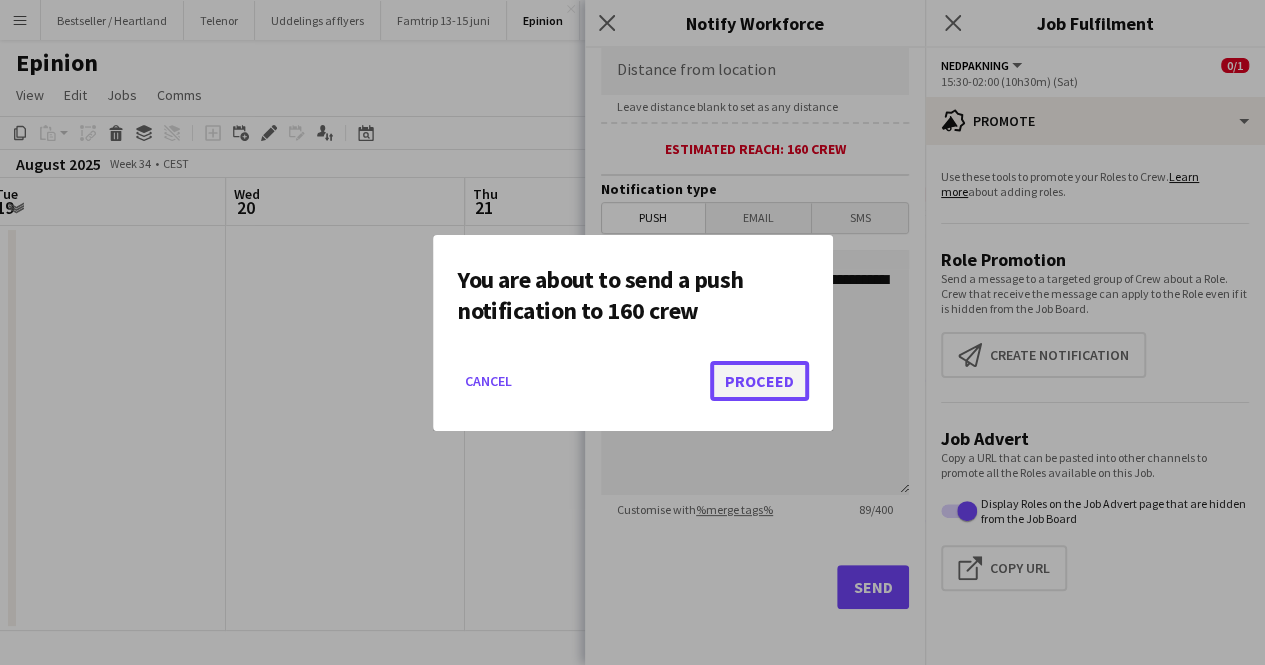 click on "Proceed" 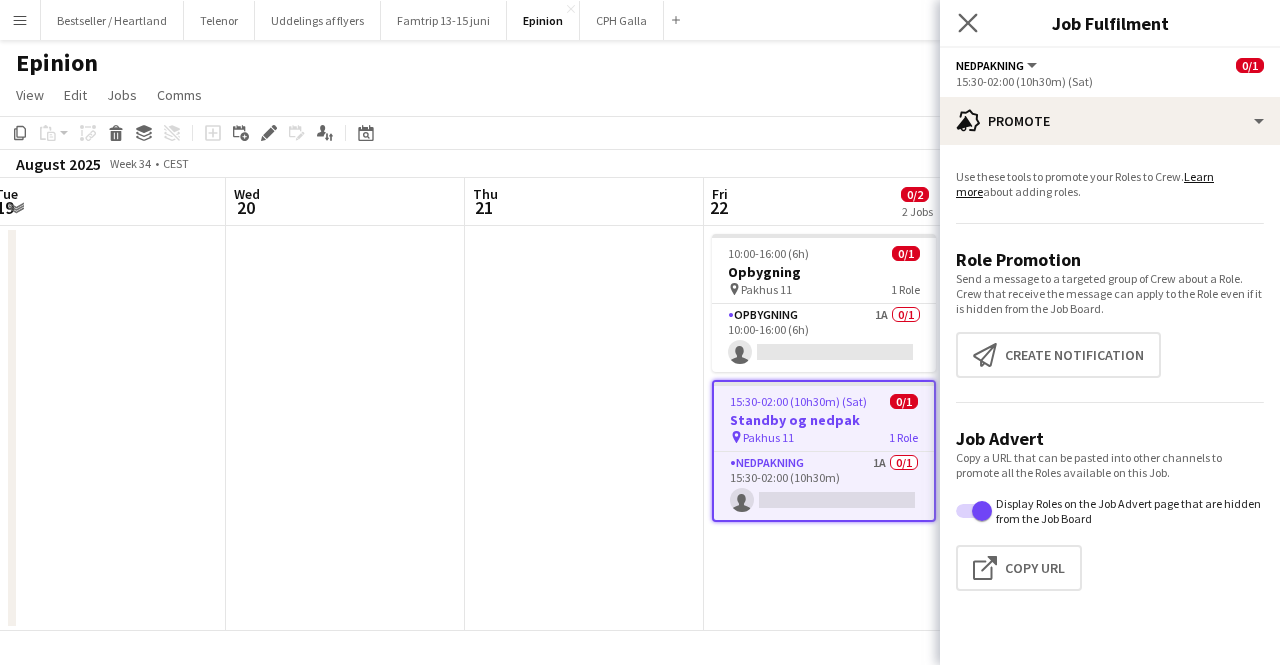 click on "Close pop-in" 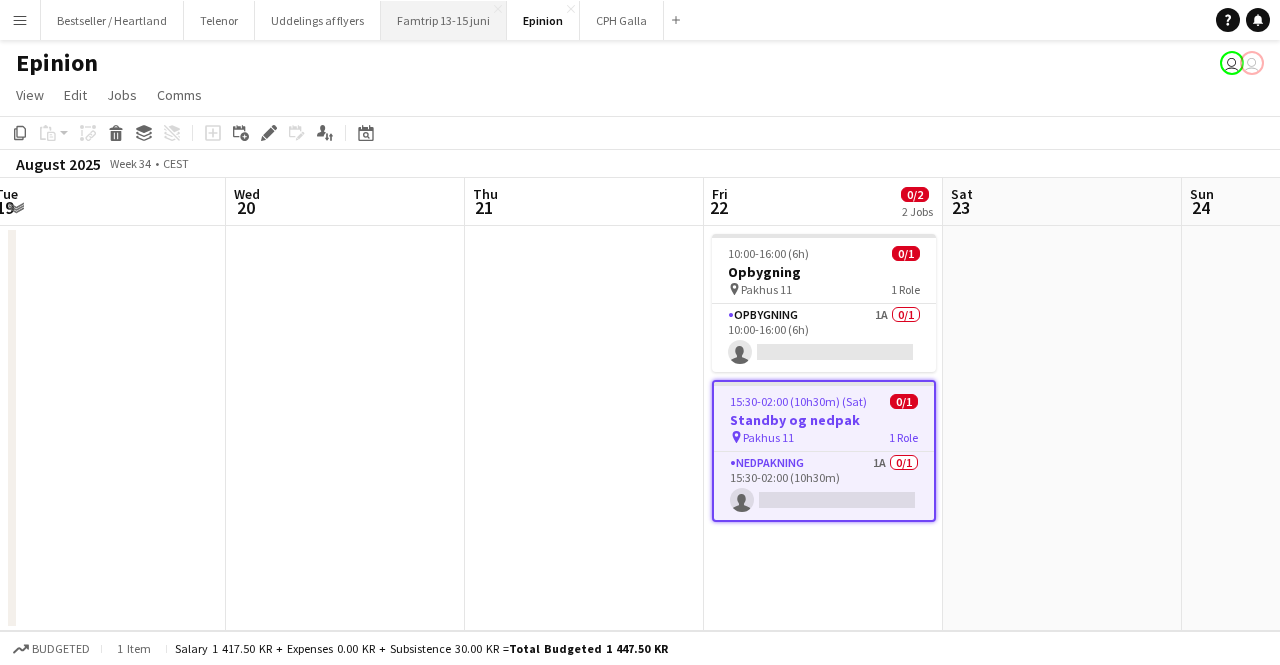 click on "Famtrip 13-15 juni
Close" at bounding box center (444, 20) 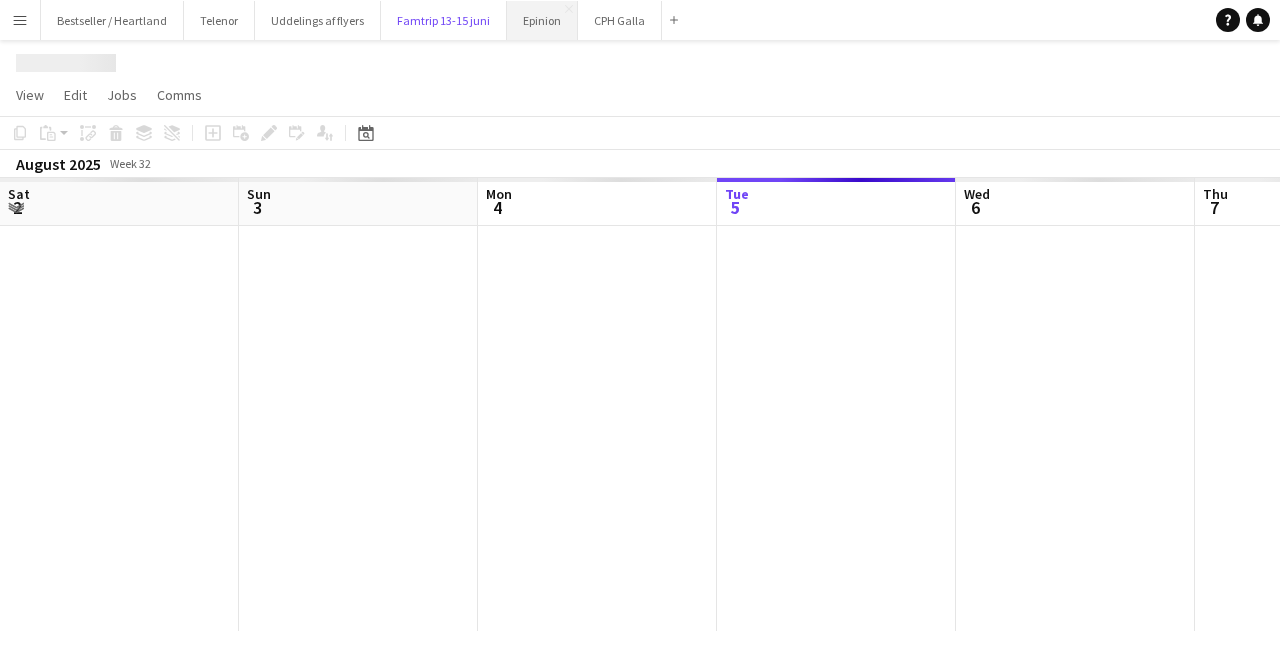 scroll, scrollTop: 0, scrollLeft: 478, axis: horizontal 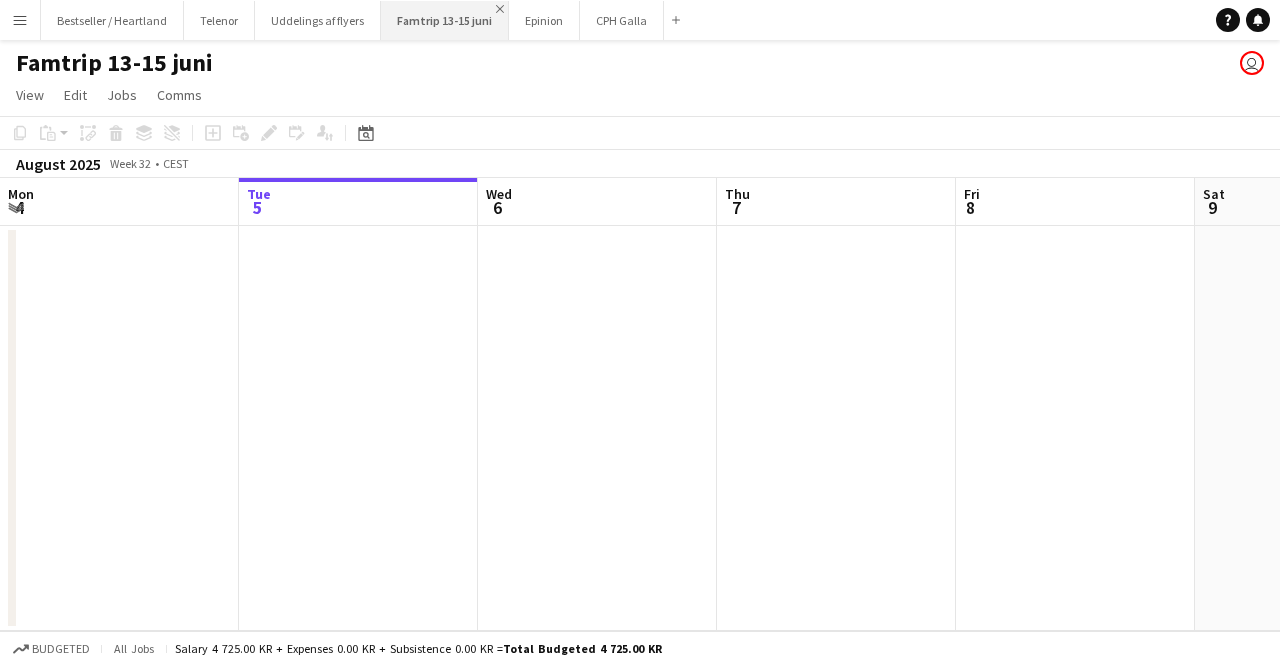 click on "Close" at bounding box center [500, 9] 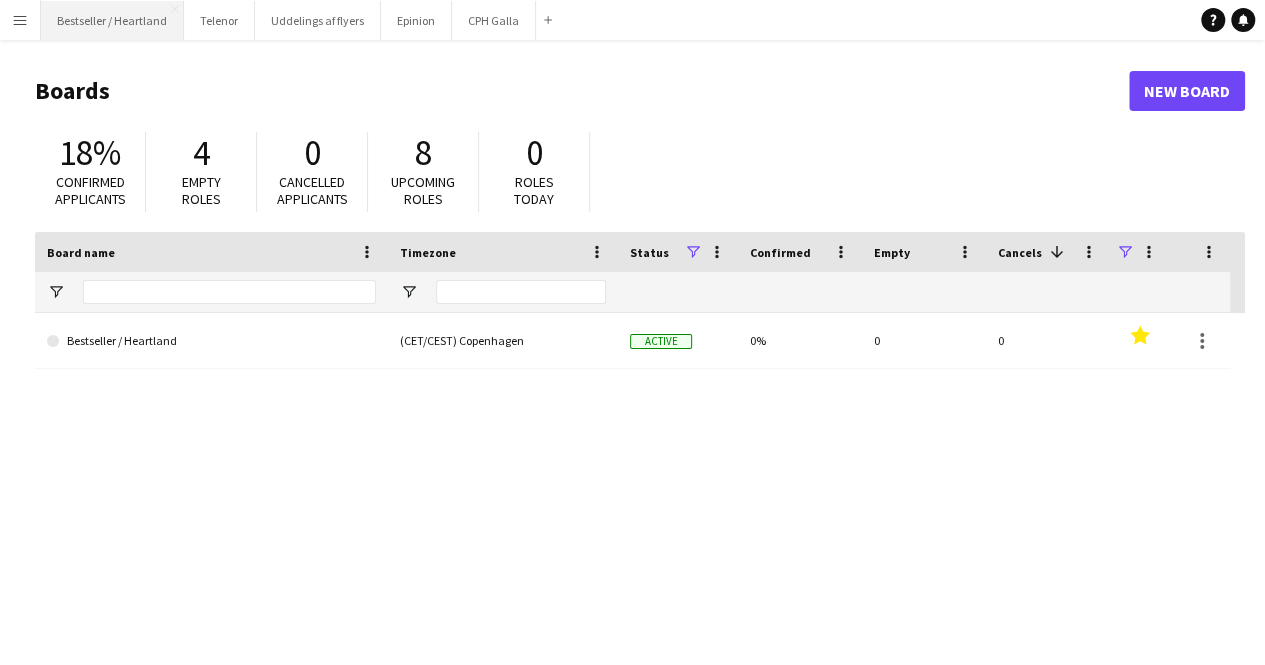 click on "Bestseller / Heartland
Close" at bounding box center [112, 20] 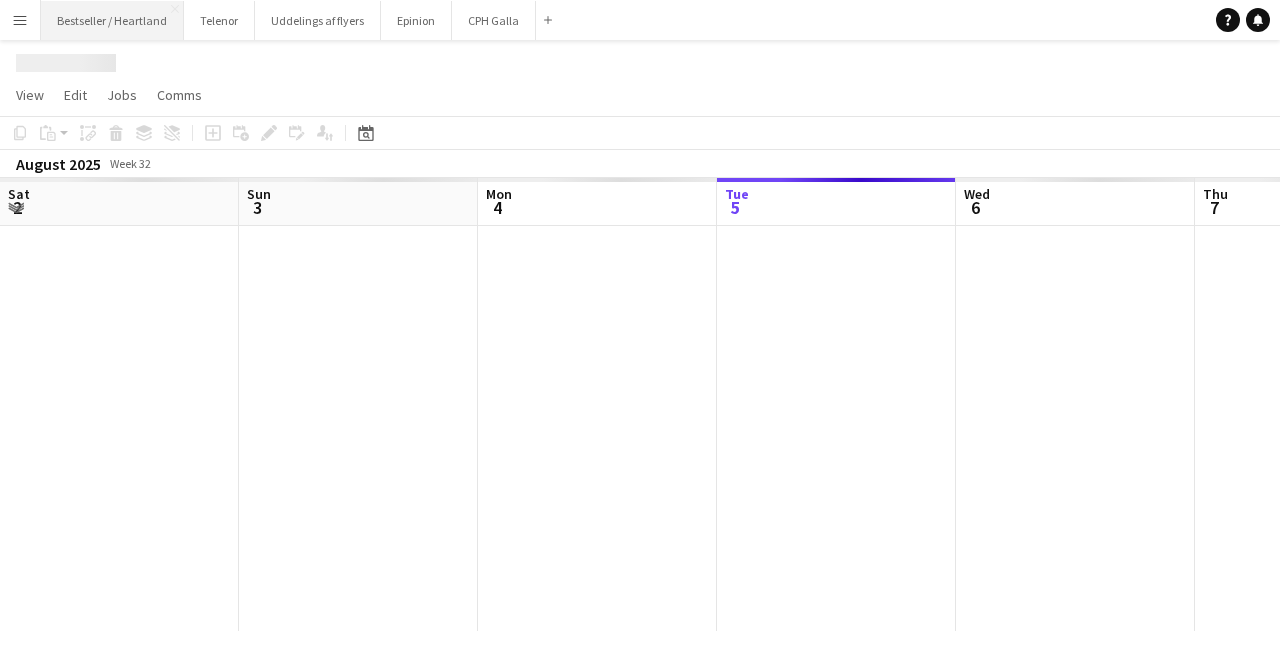 scroll, scrollTop: 0, scrollLeft: 478, axis: horizontal 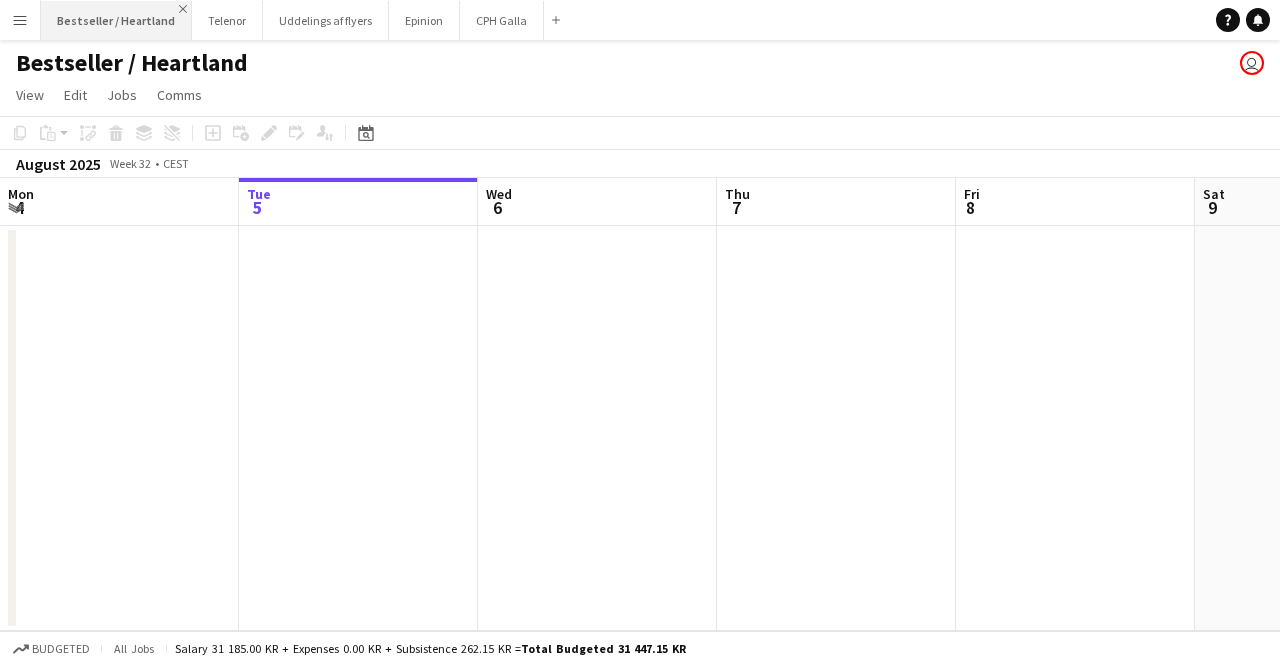 click on "Close" at bounding box center (183, 9) 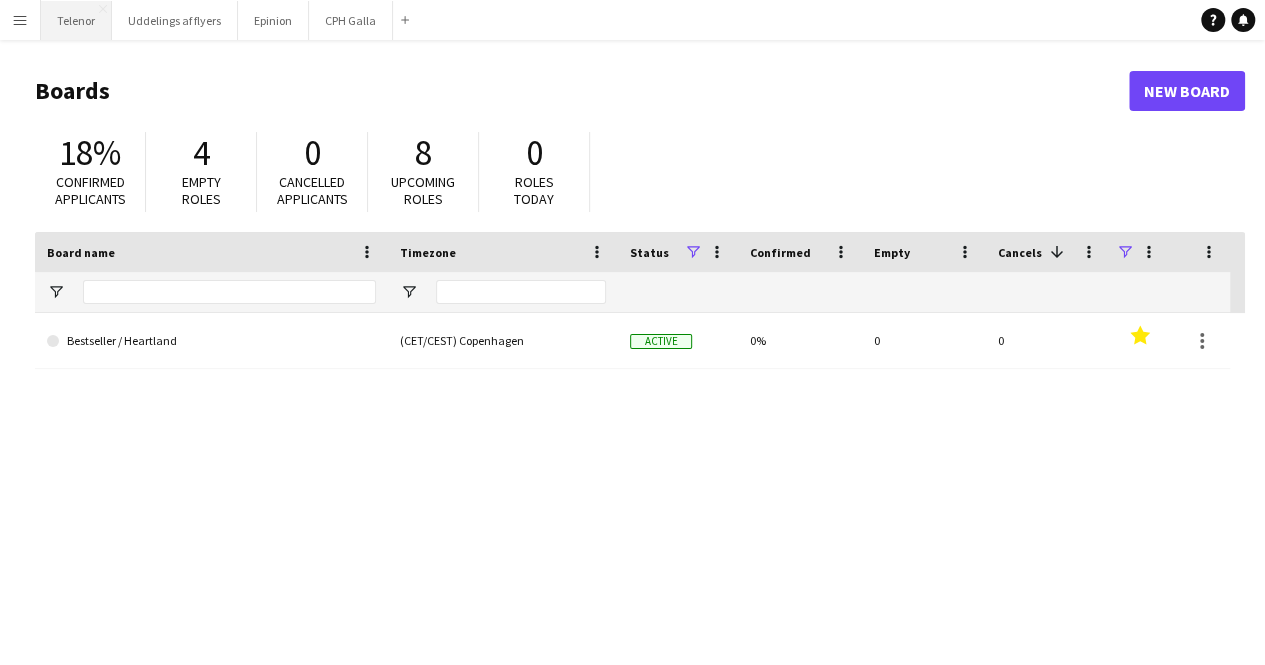 click on "Telenor
Close" at bounding box center [76, 20] 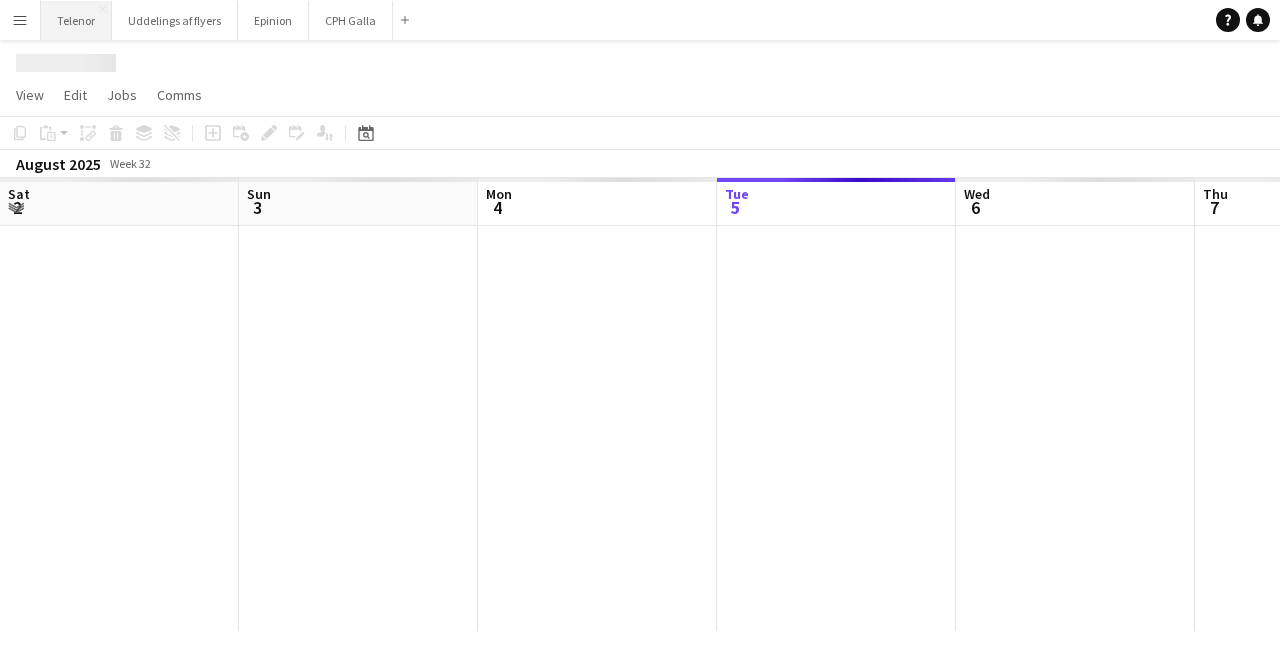 scroll, scrollTop: 0, scrollLeft: 478, axis: horizontal 